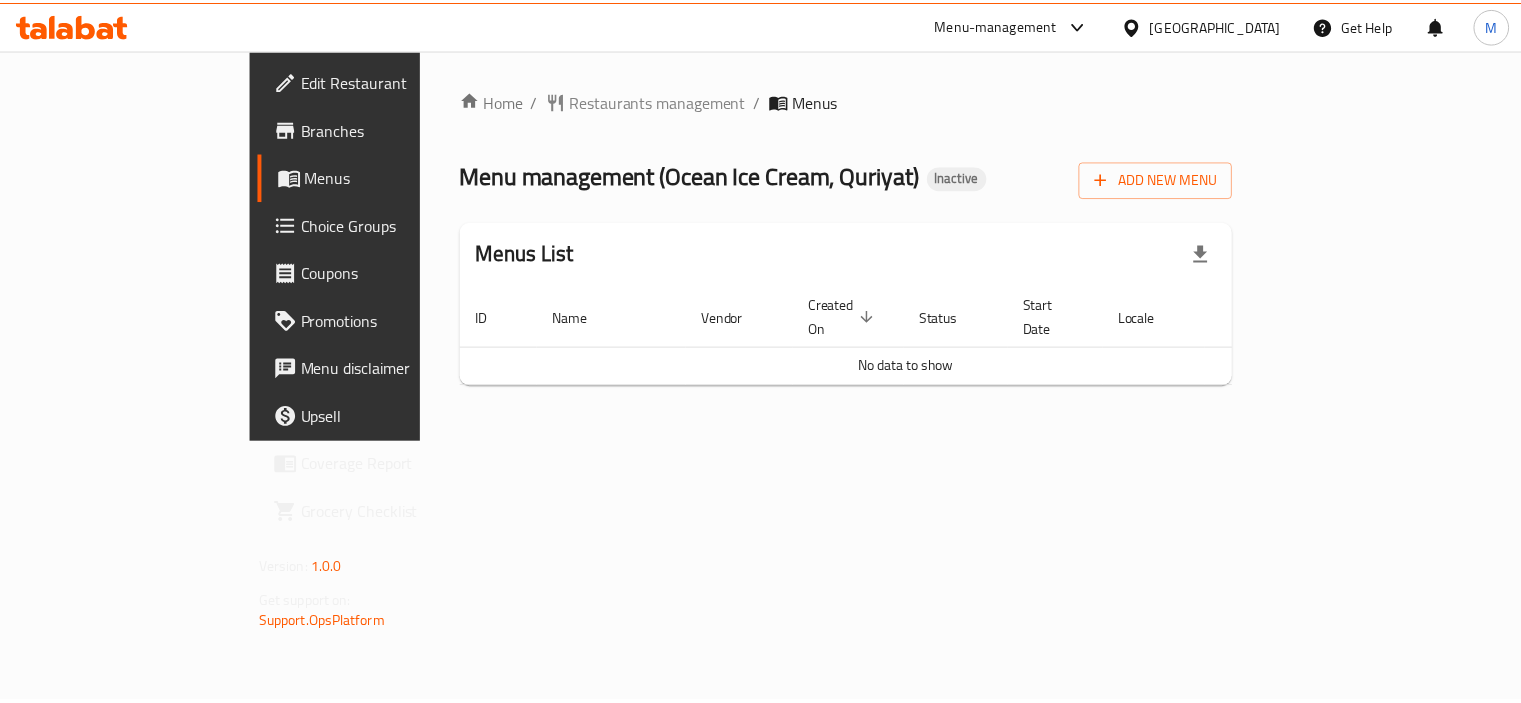 scroll, scrollTop: 0, scrollLeft: 0, axis: both 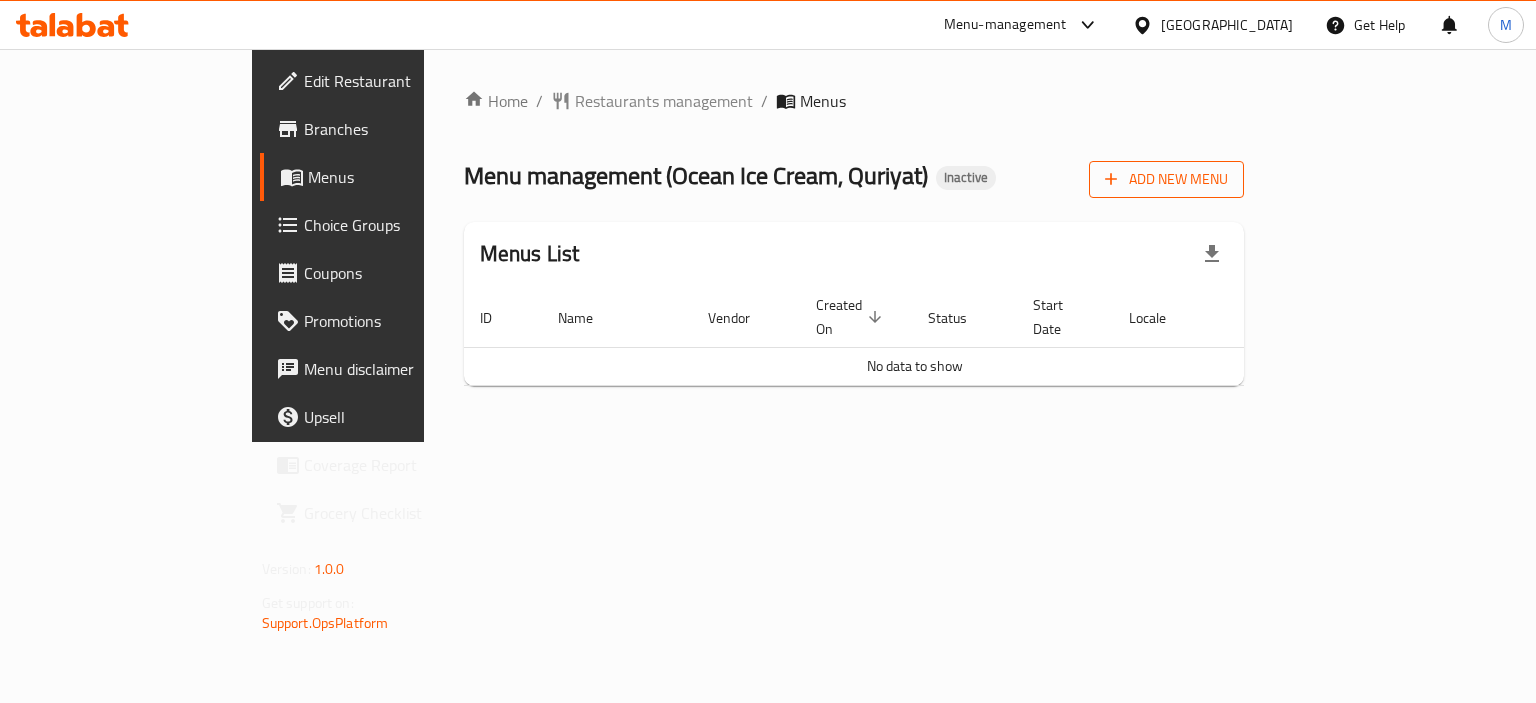 click on "Add New Menu" at bounding box center [1166, 179] 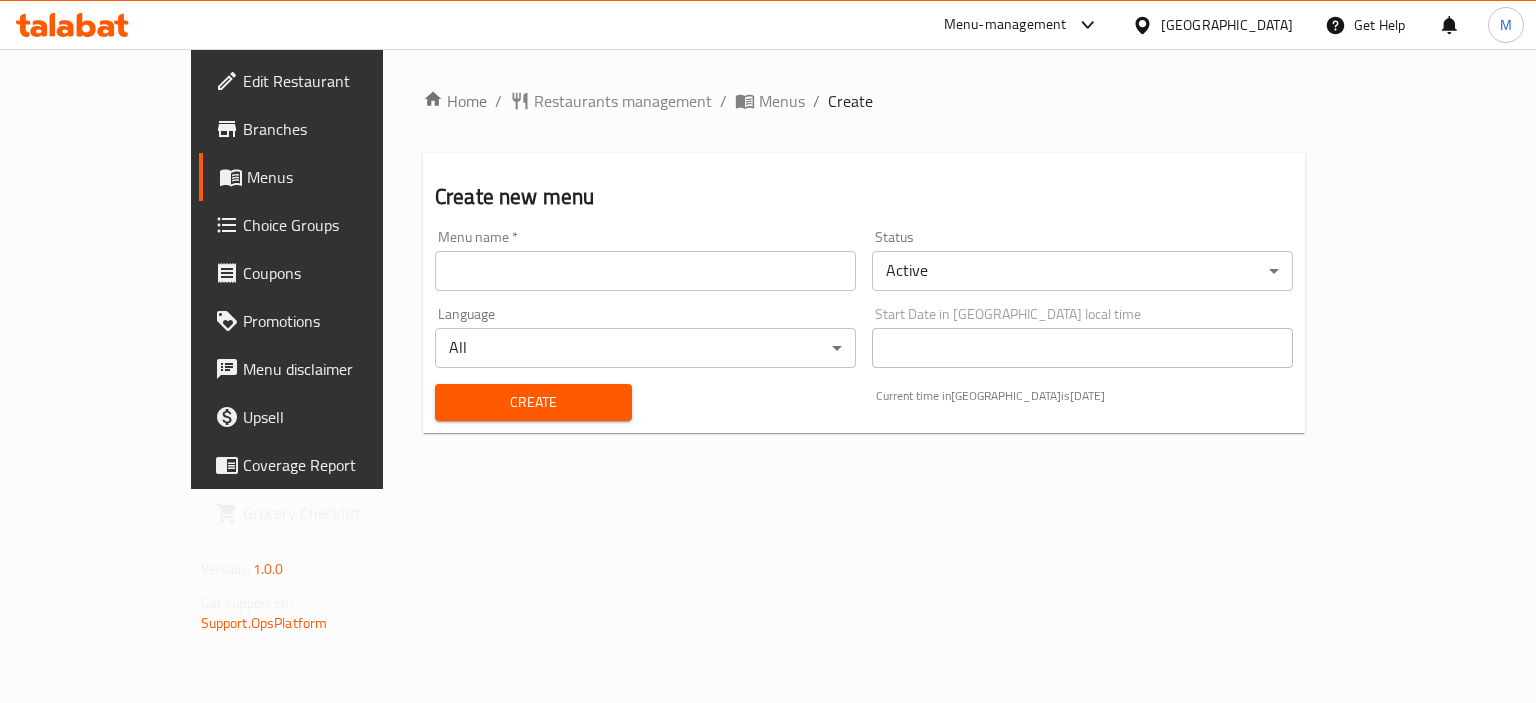 click on "Menu name   * Menu name  *" at bounding box center [645, 260] 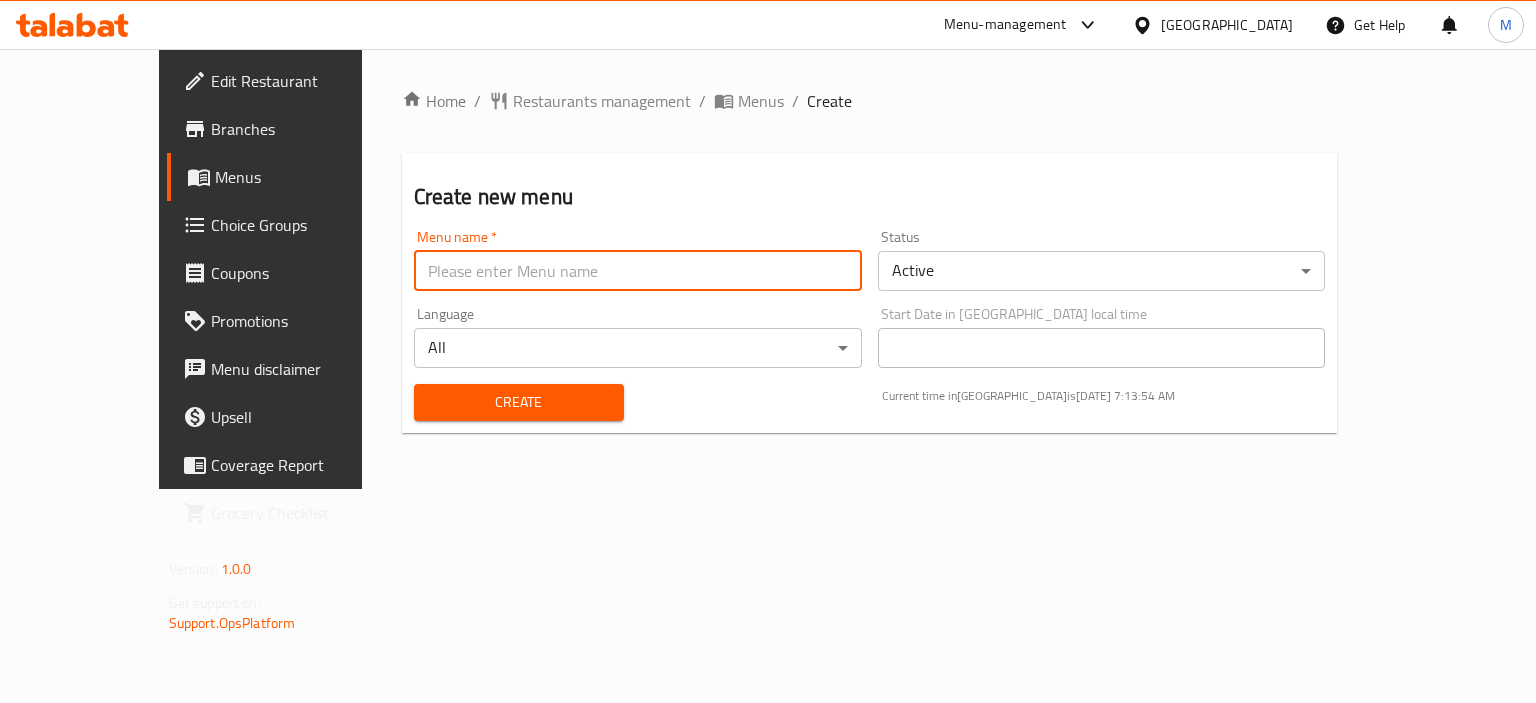 type on "Menna" 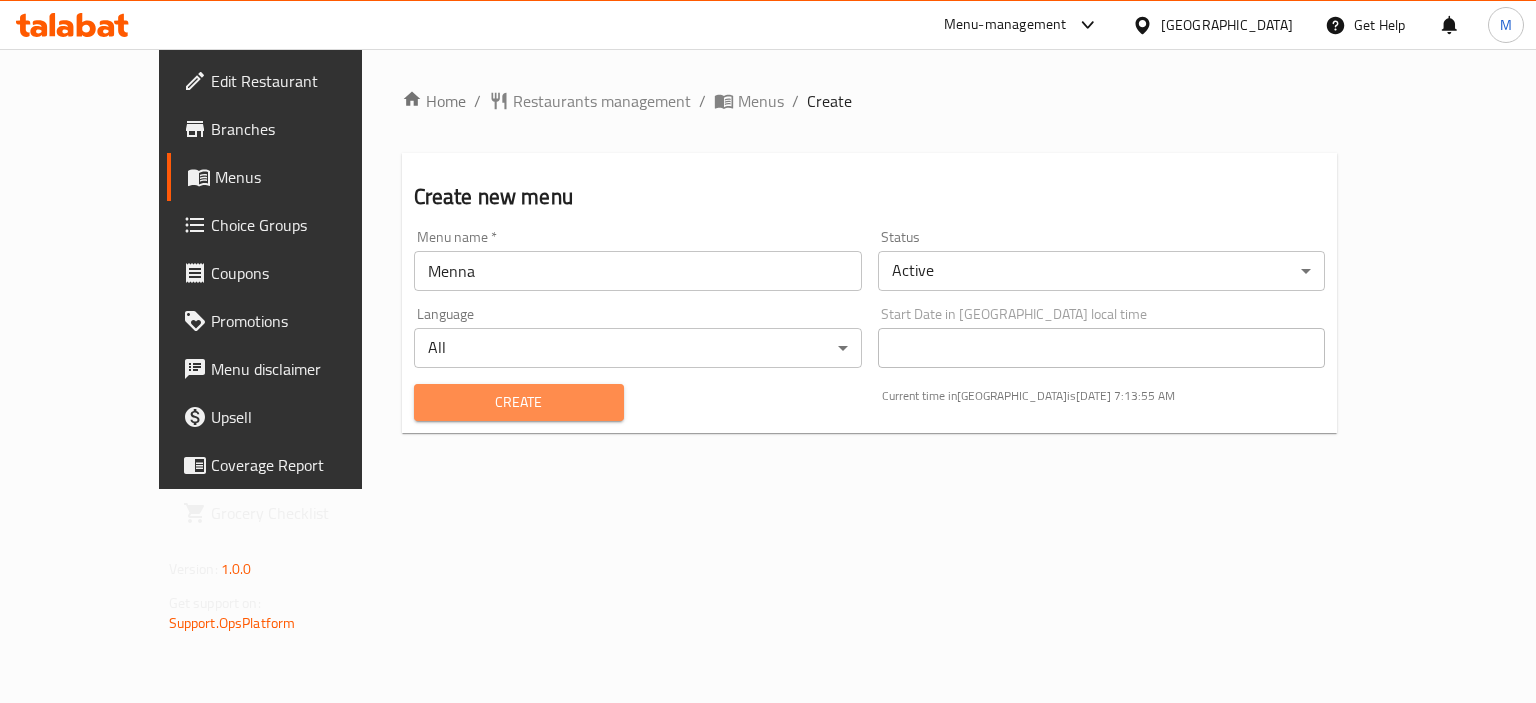 click on "Create" at bounding box center [519, 402] 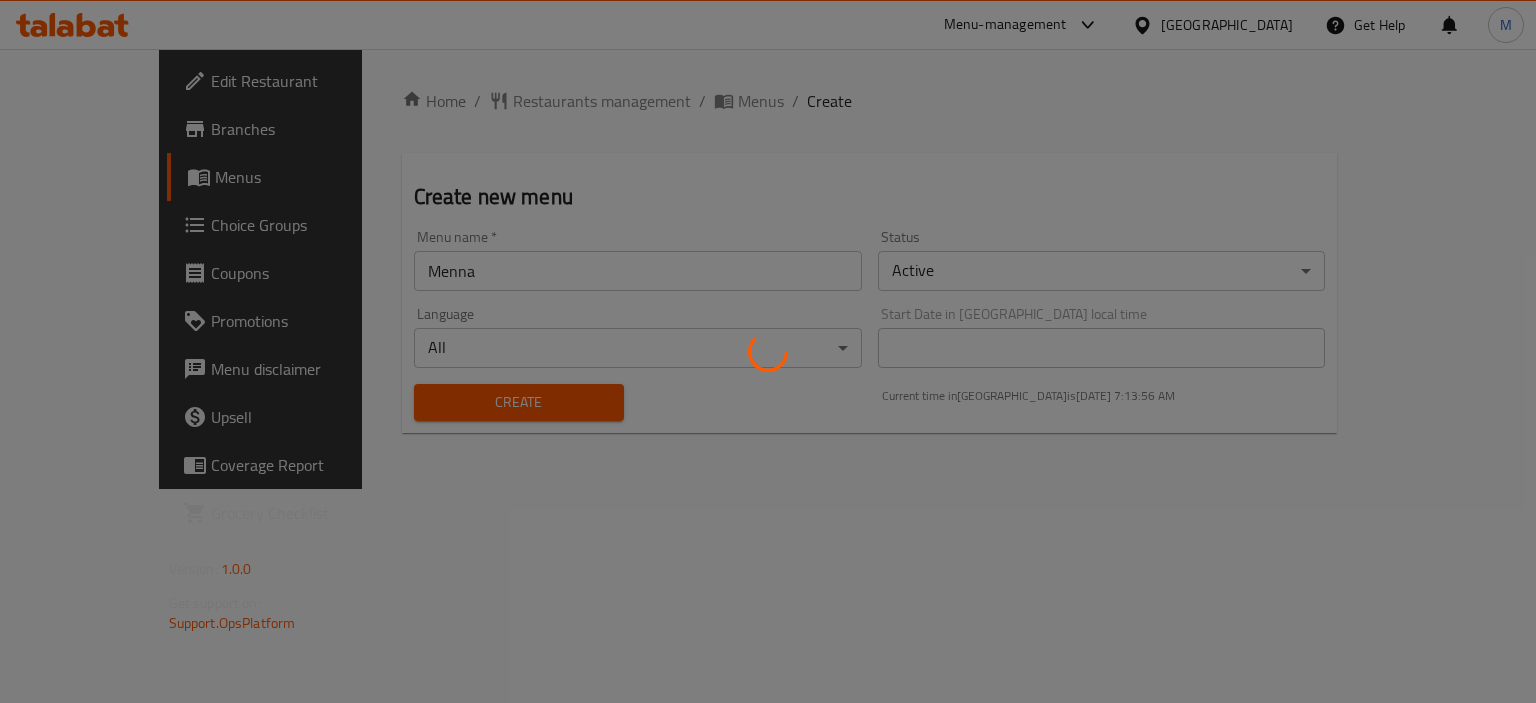 type 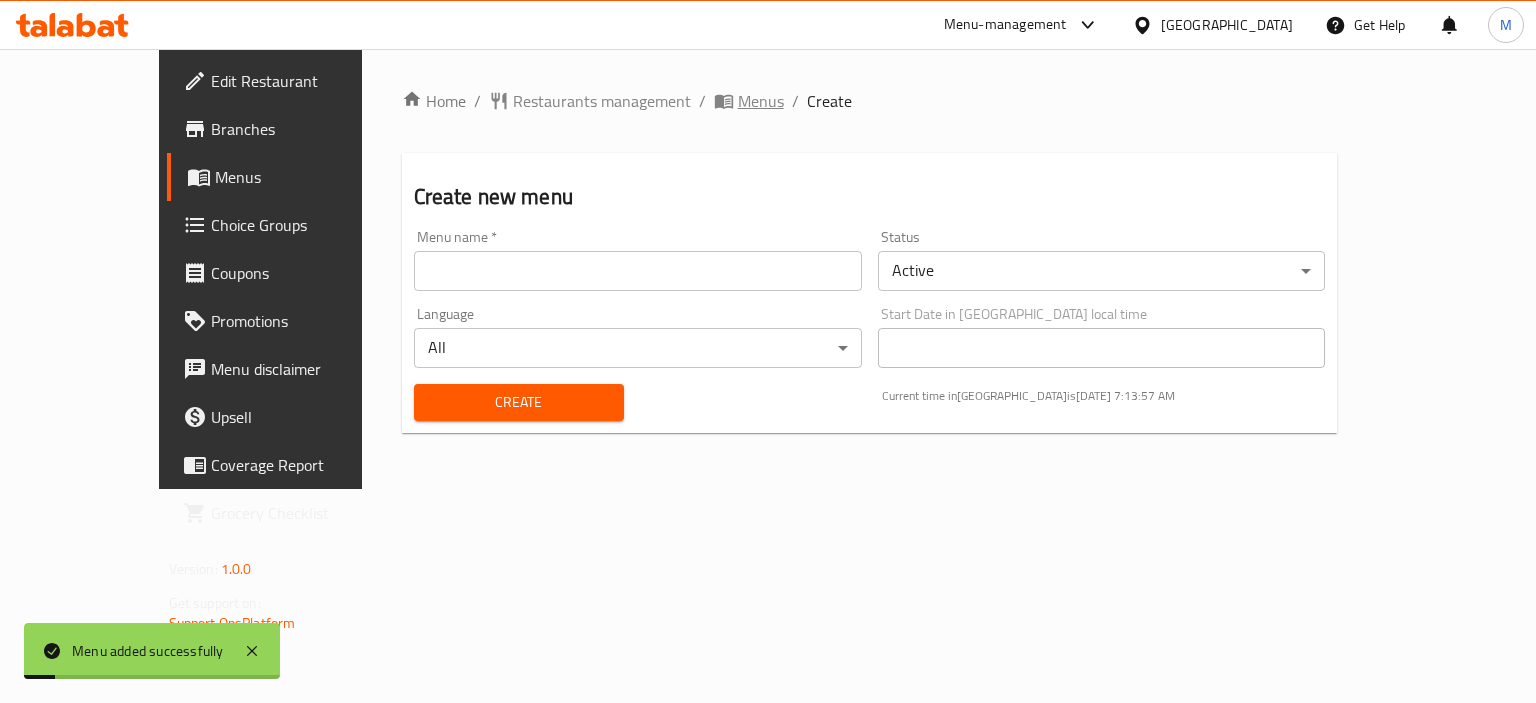 click 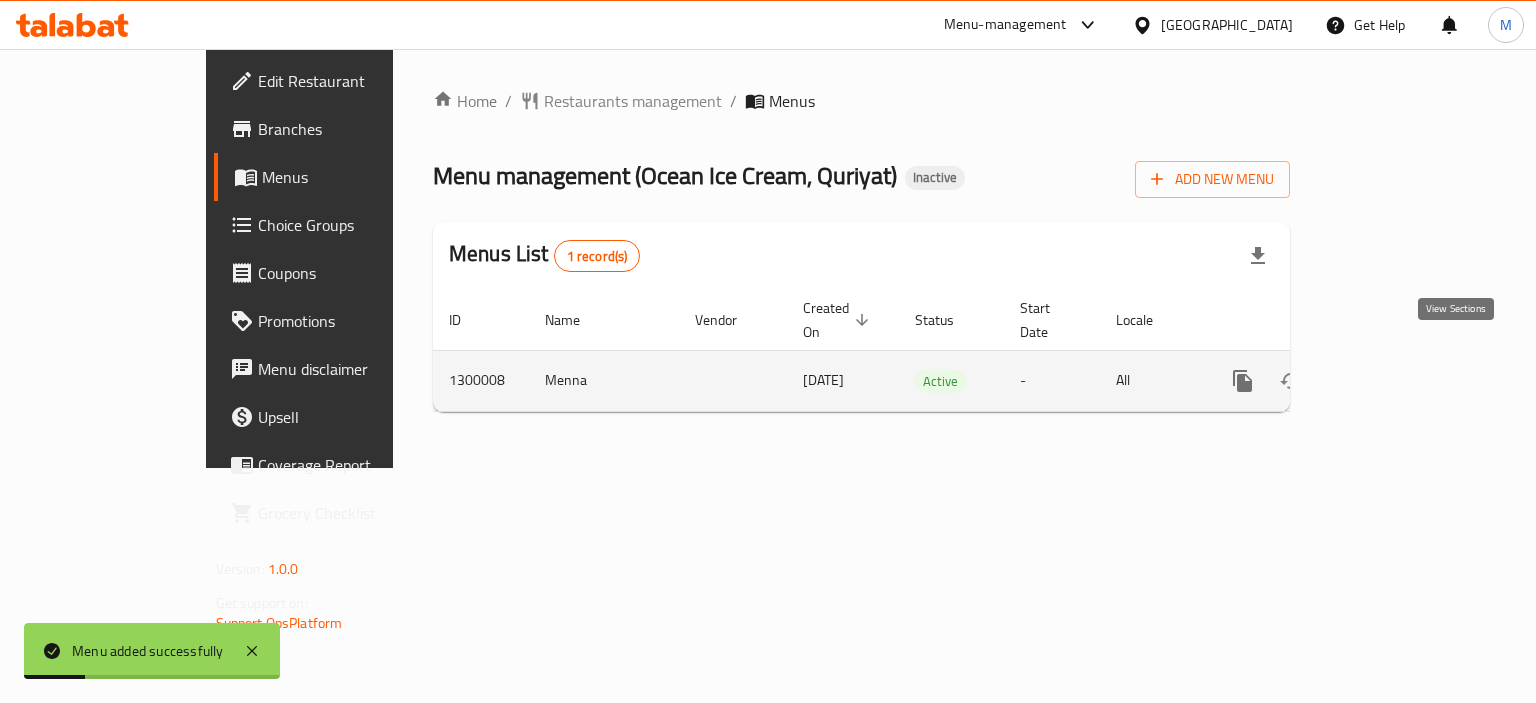 click 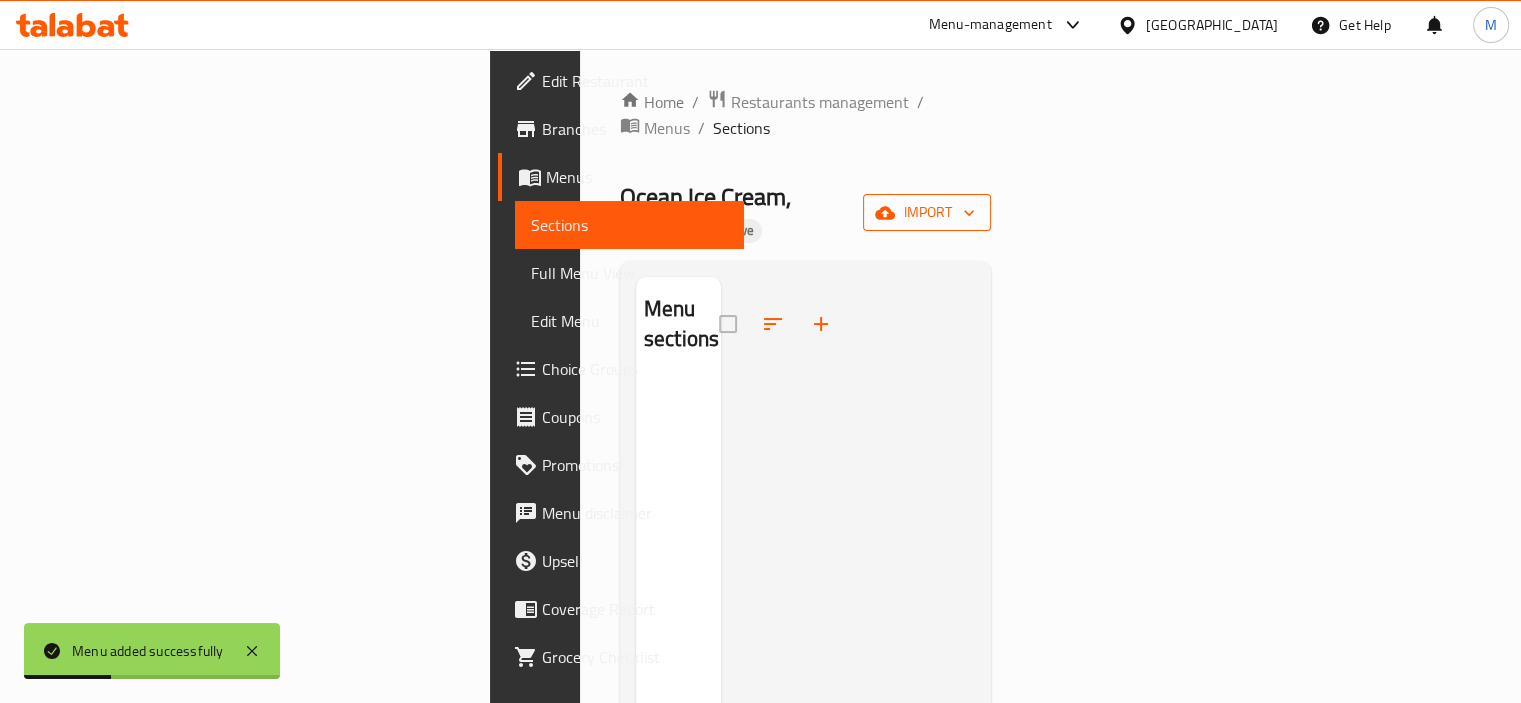 click on "import" at bounding box center (927, 212) 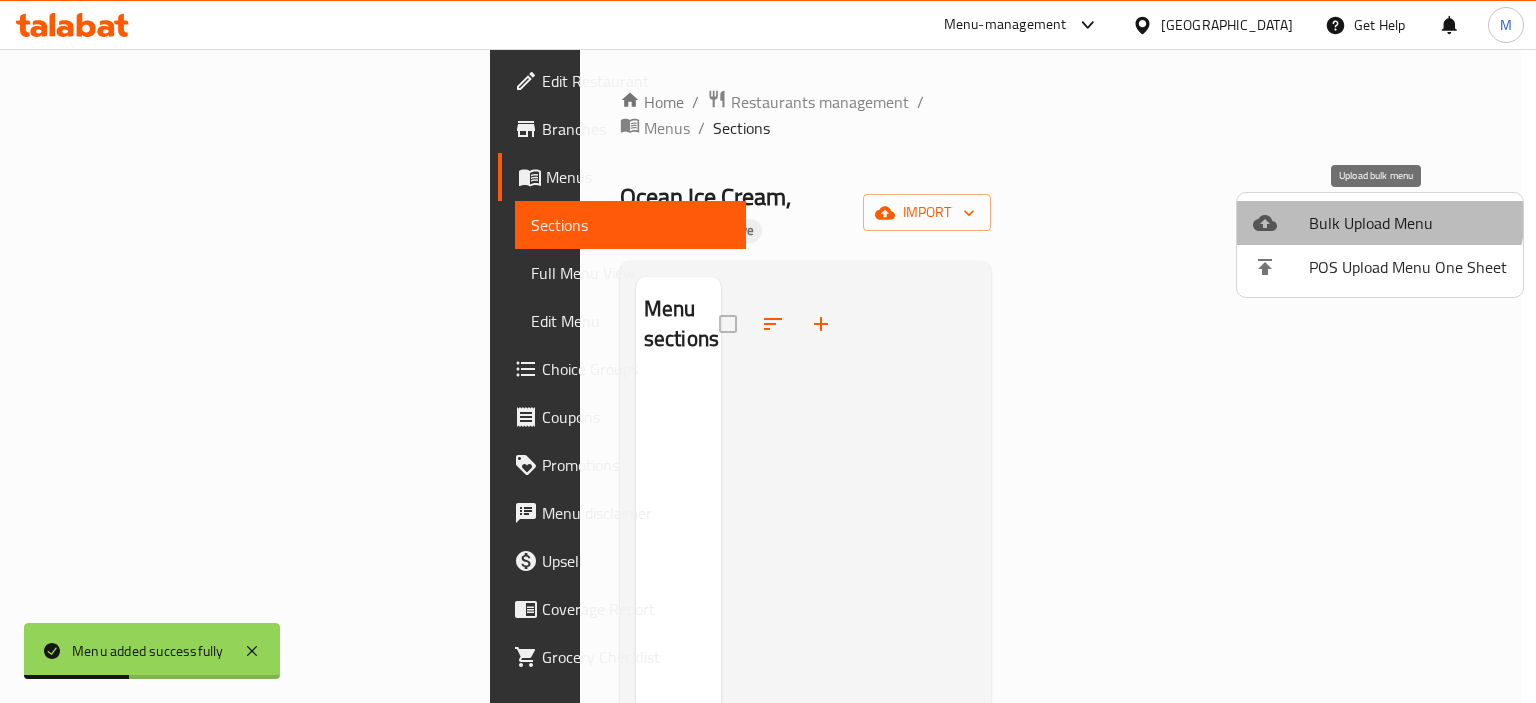 click on "Bulk Upload Menu" at bounding box center [1408, 223] 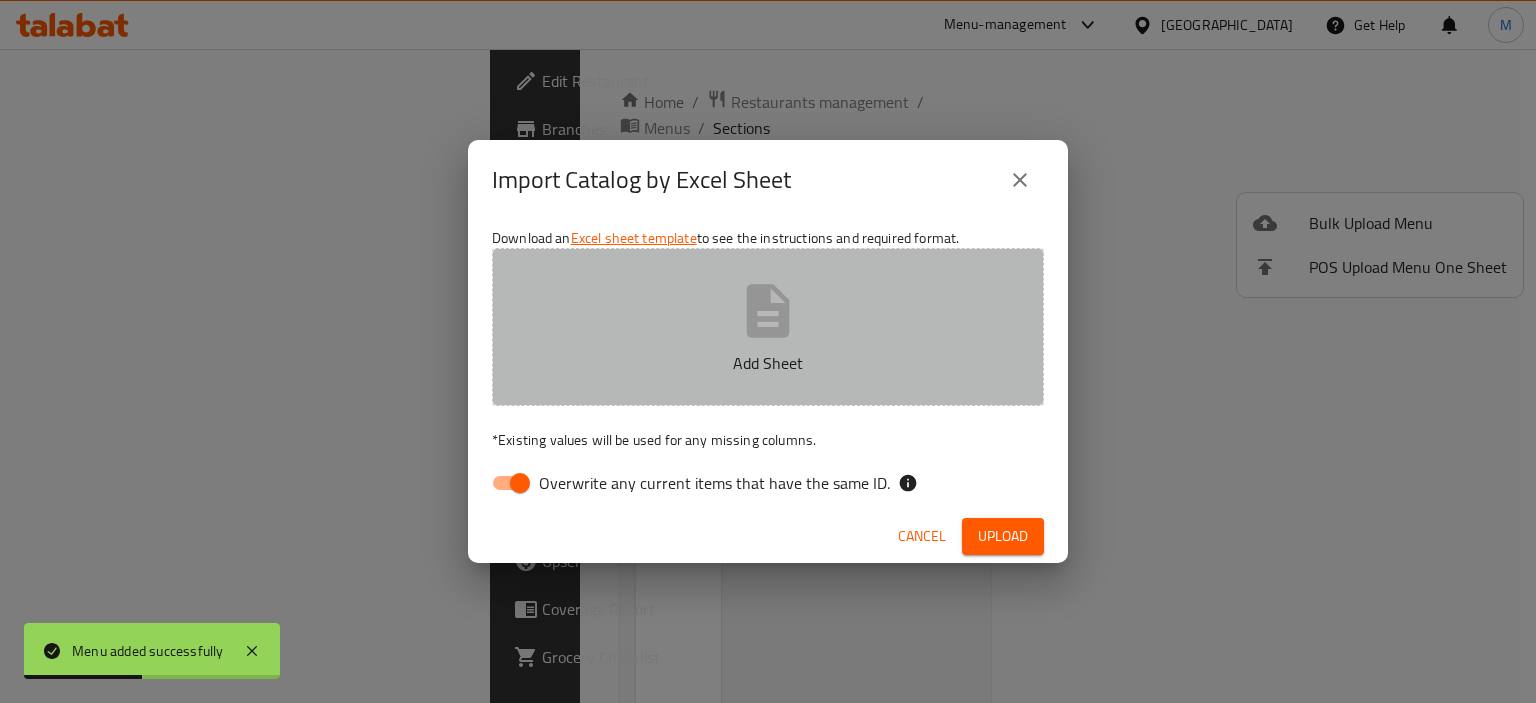 click on "Add Sheet" at bounding box center [768, 327] 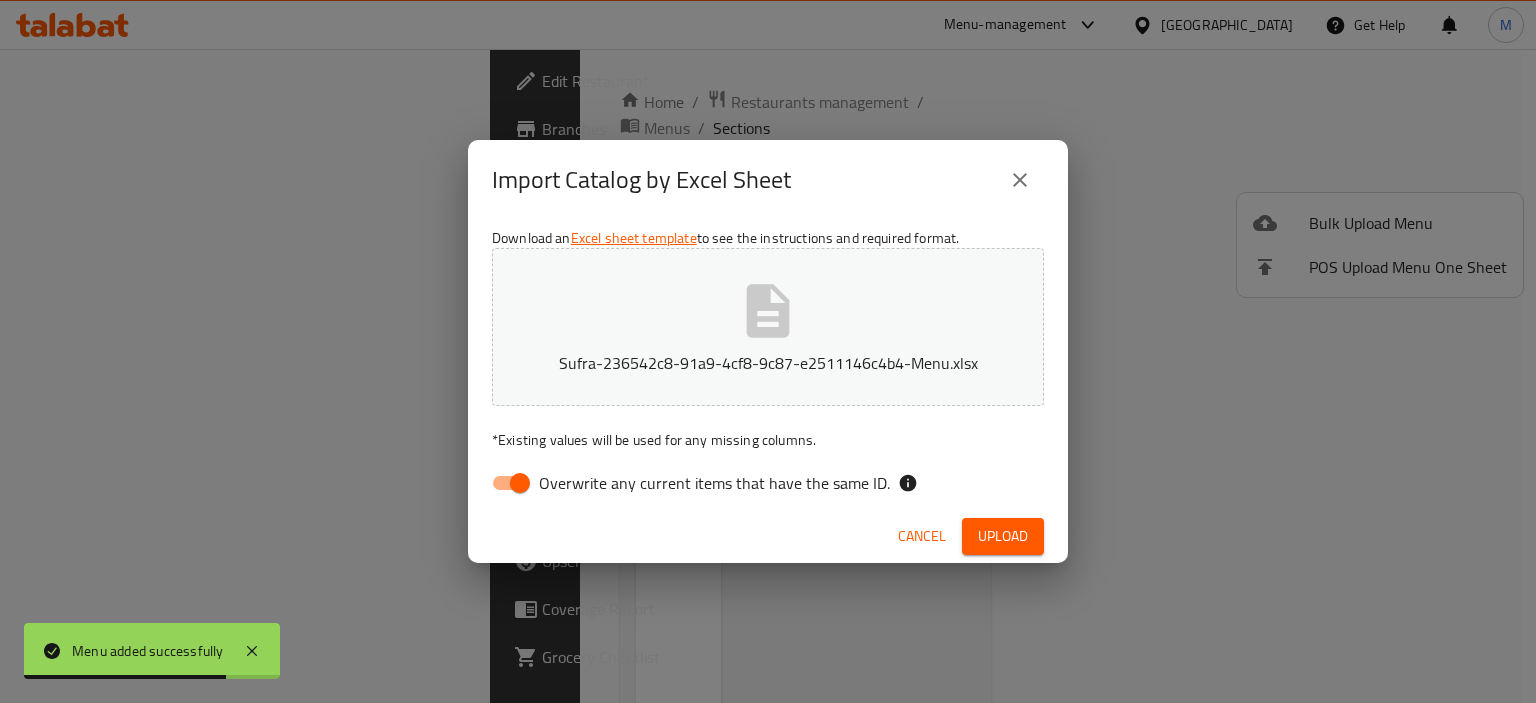 click on "Download an  Excel sheet template  to see the instructions and required format. Sufra-236542c8-91a9-4cf8-9c87-e2511146c4b4-Menu.xlsx * Existing values will be used for any missing columns. Overwrite any current items that have the same ID." at bounding box center [768, 365] 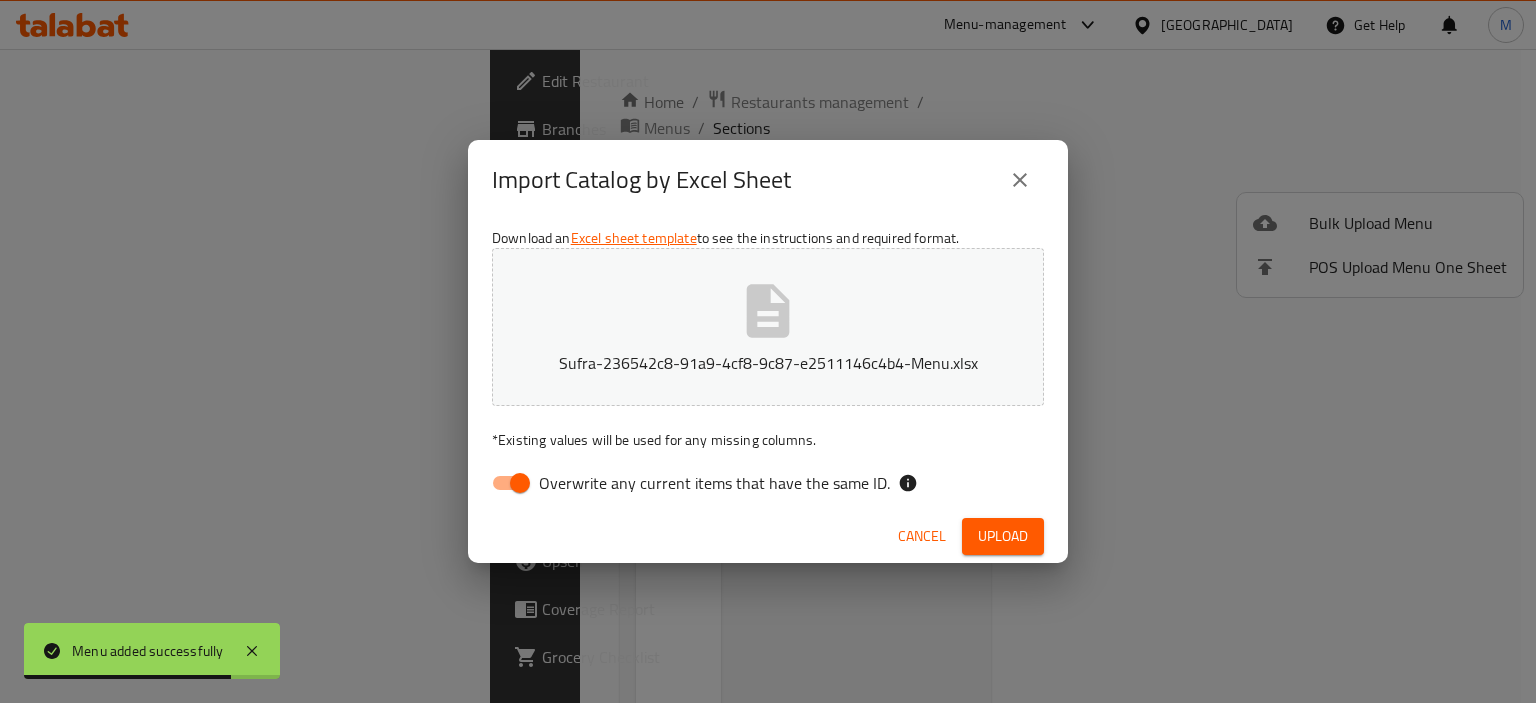 click on "Overwrite any current items that have the same ID." at bounding box center (714, 483) 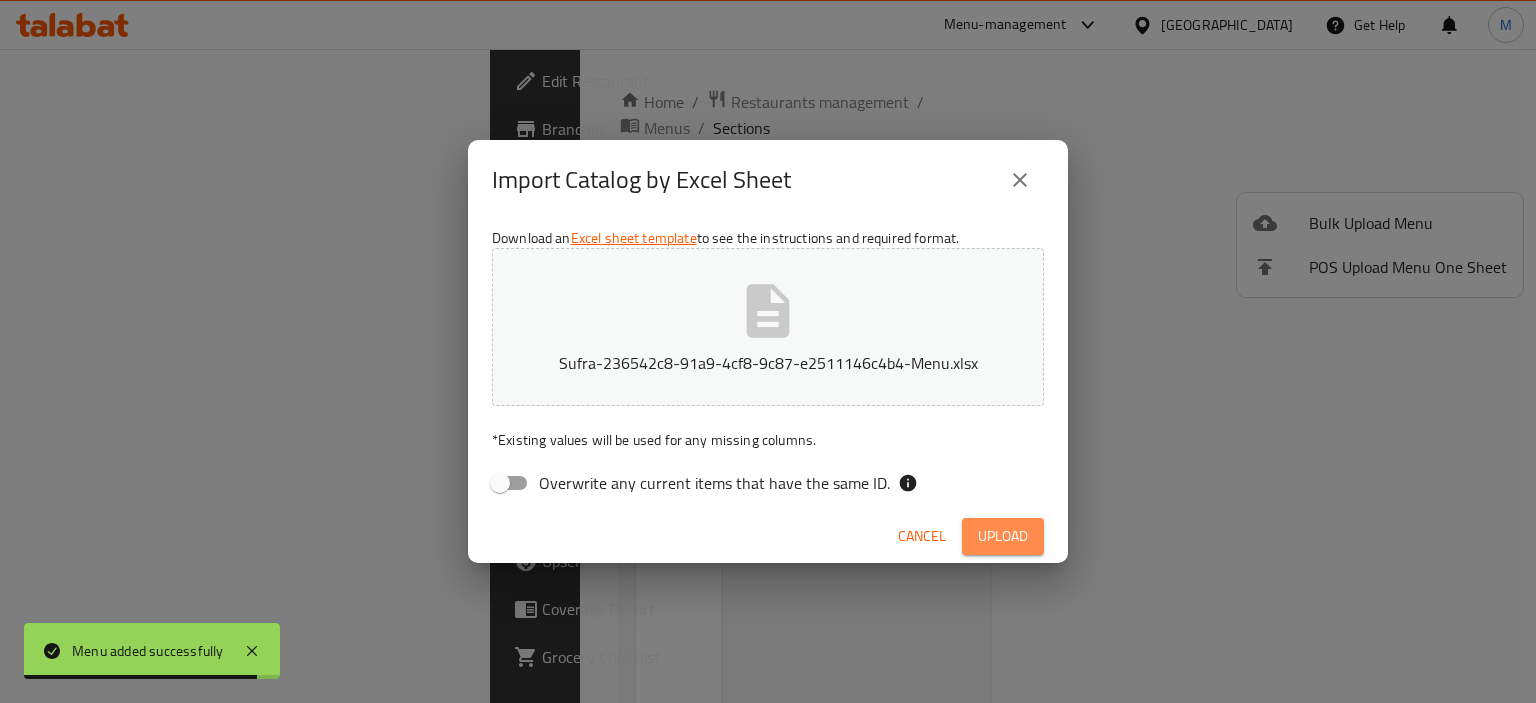click on "Upload" at bounding box center [1003, 536] 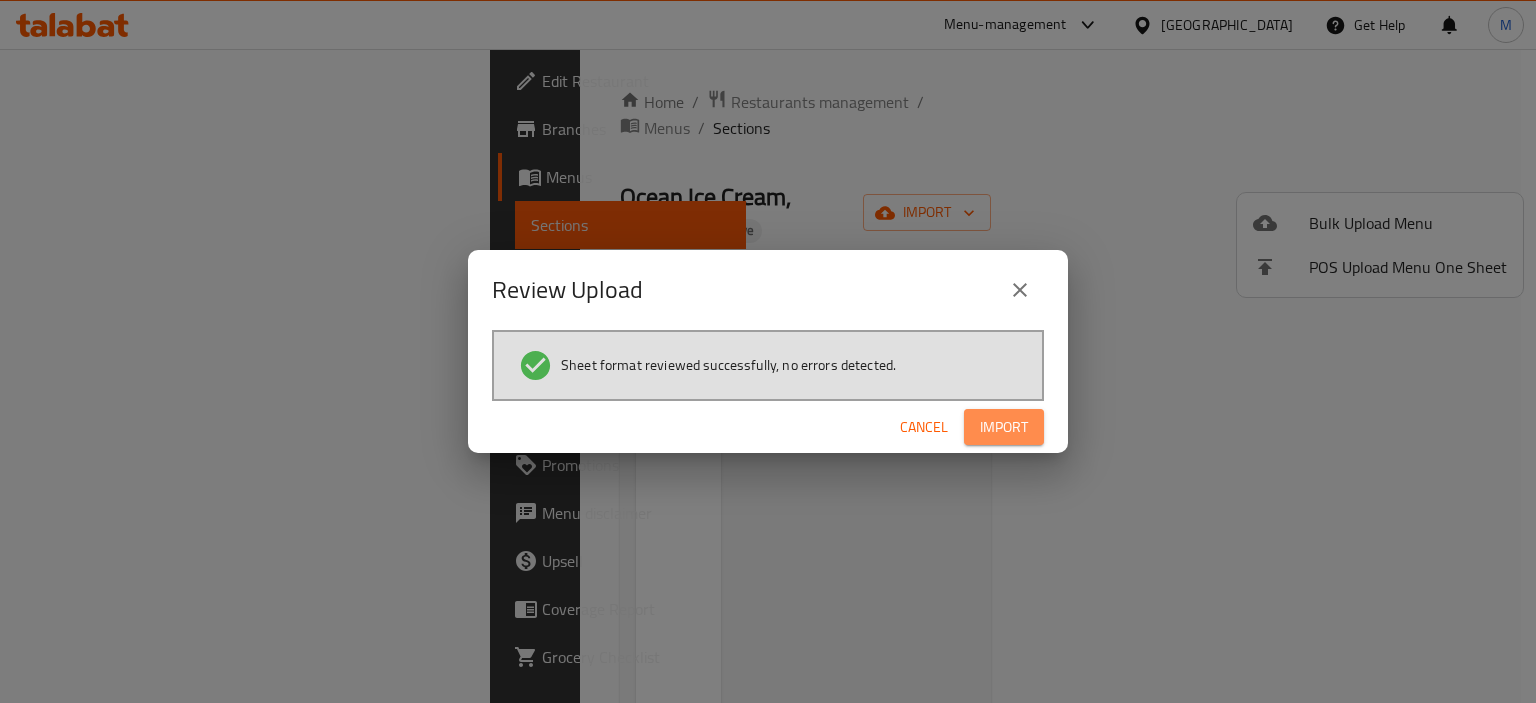 click on "Import" at bounding box center (1004, 427) 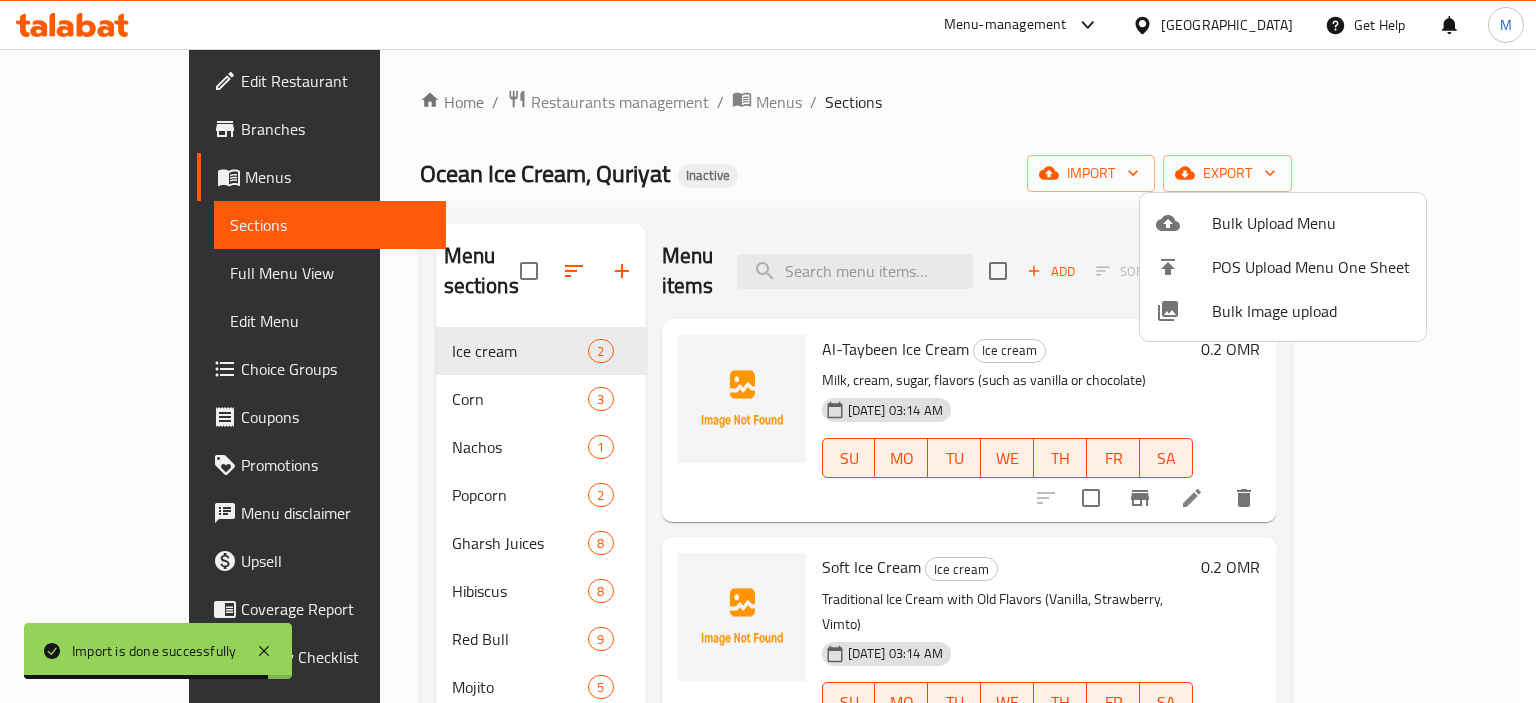 click at bounding box center [768, 351] 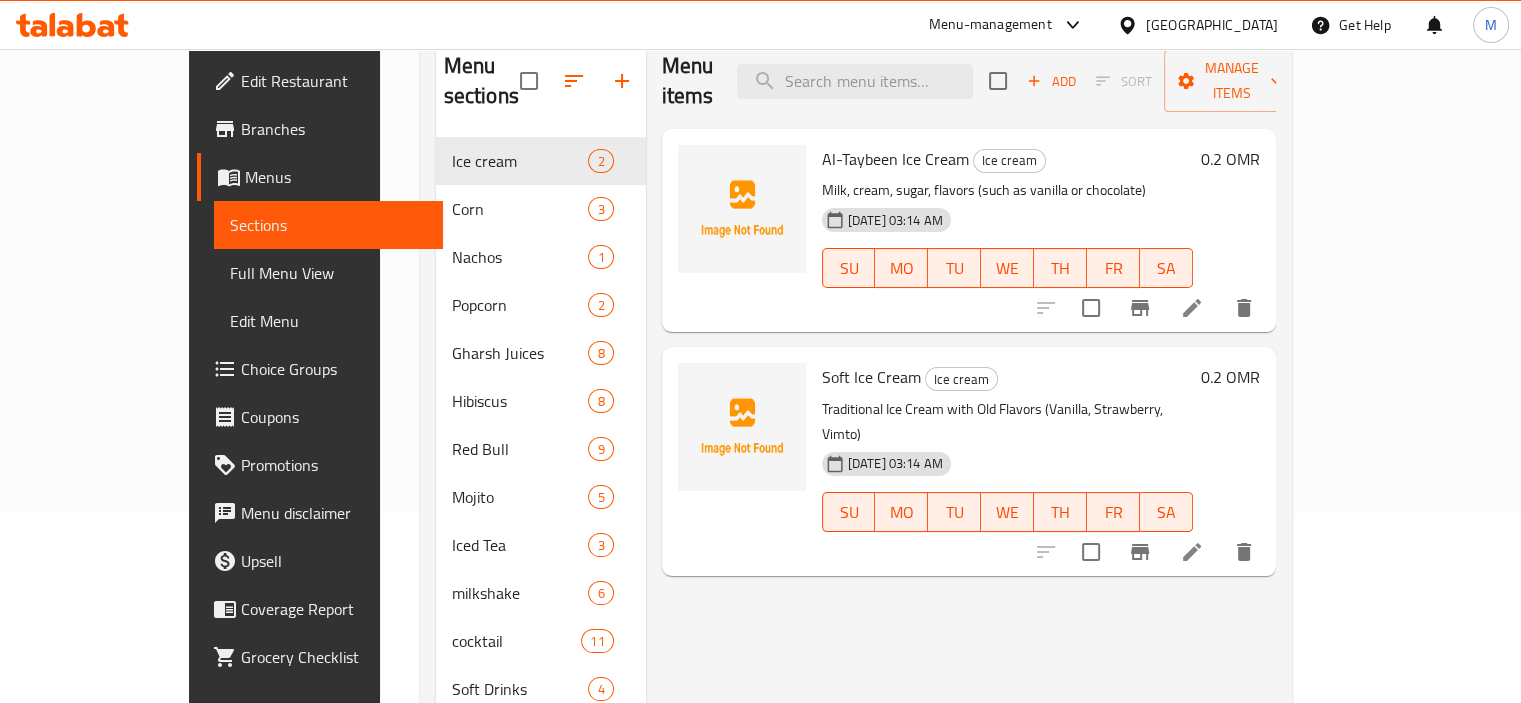 scroll, scrollTop: 200, scrollLeft: 0, axis: vertical 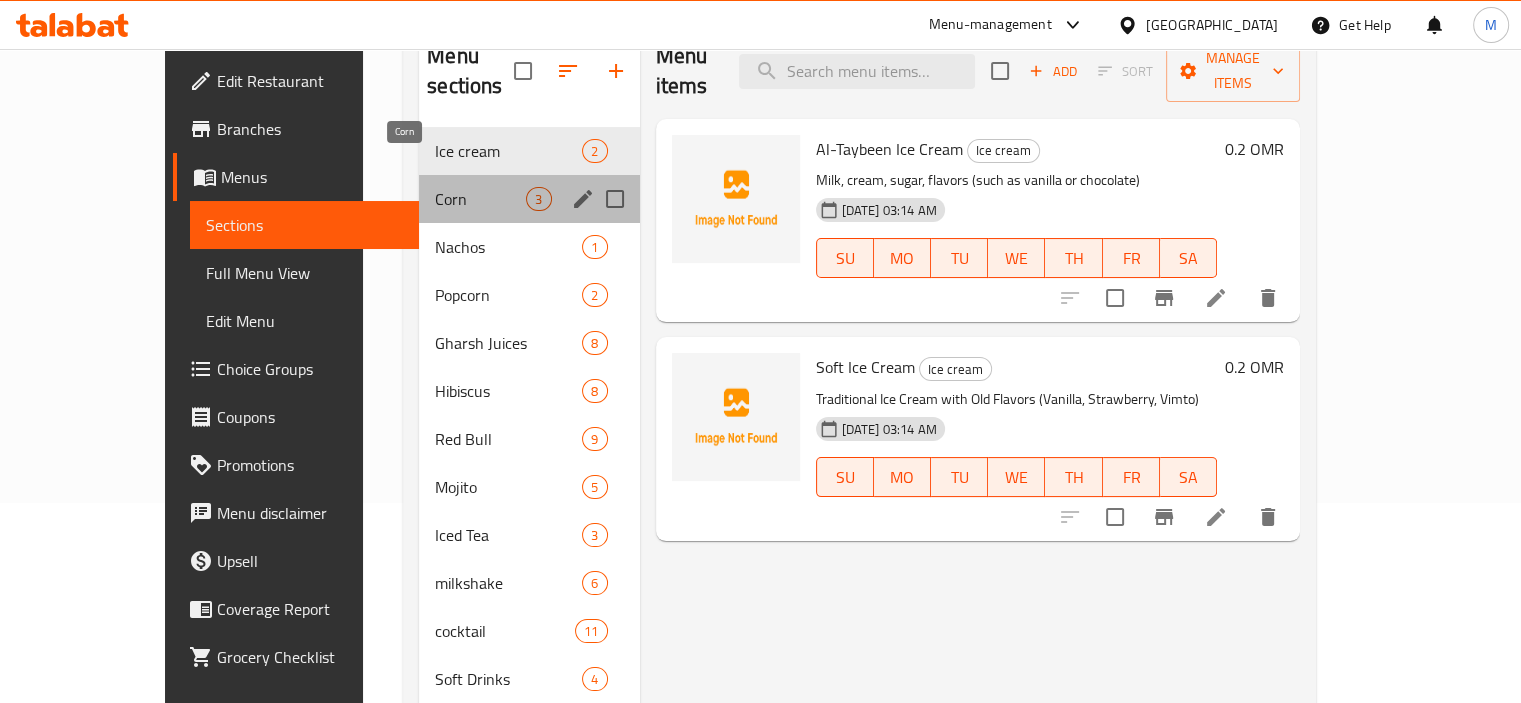 click on "Corn" at bounding box center [480, 199] 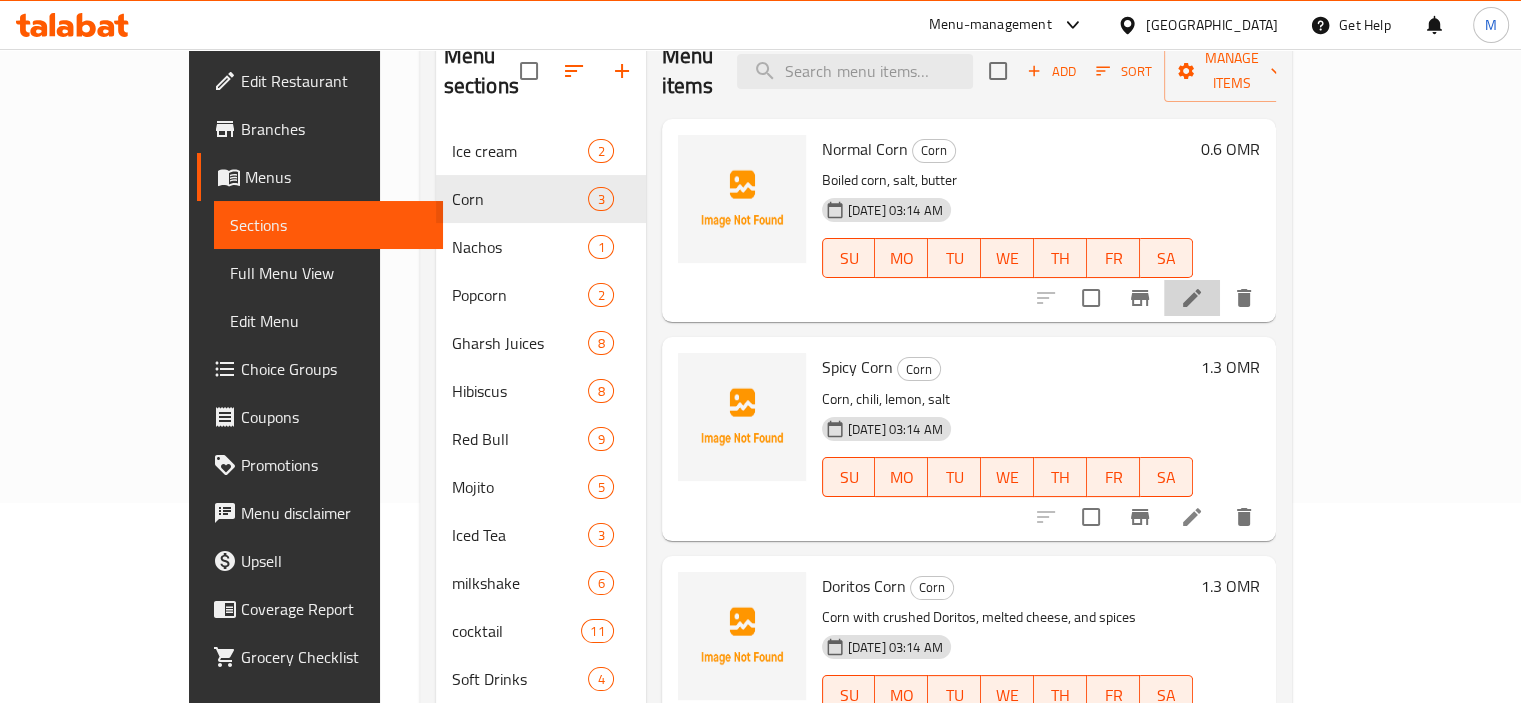 click at bounding box center (1192, 298) 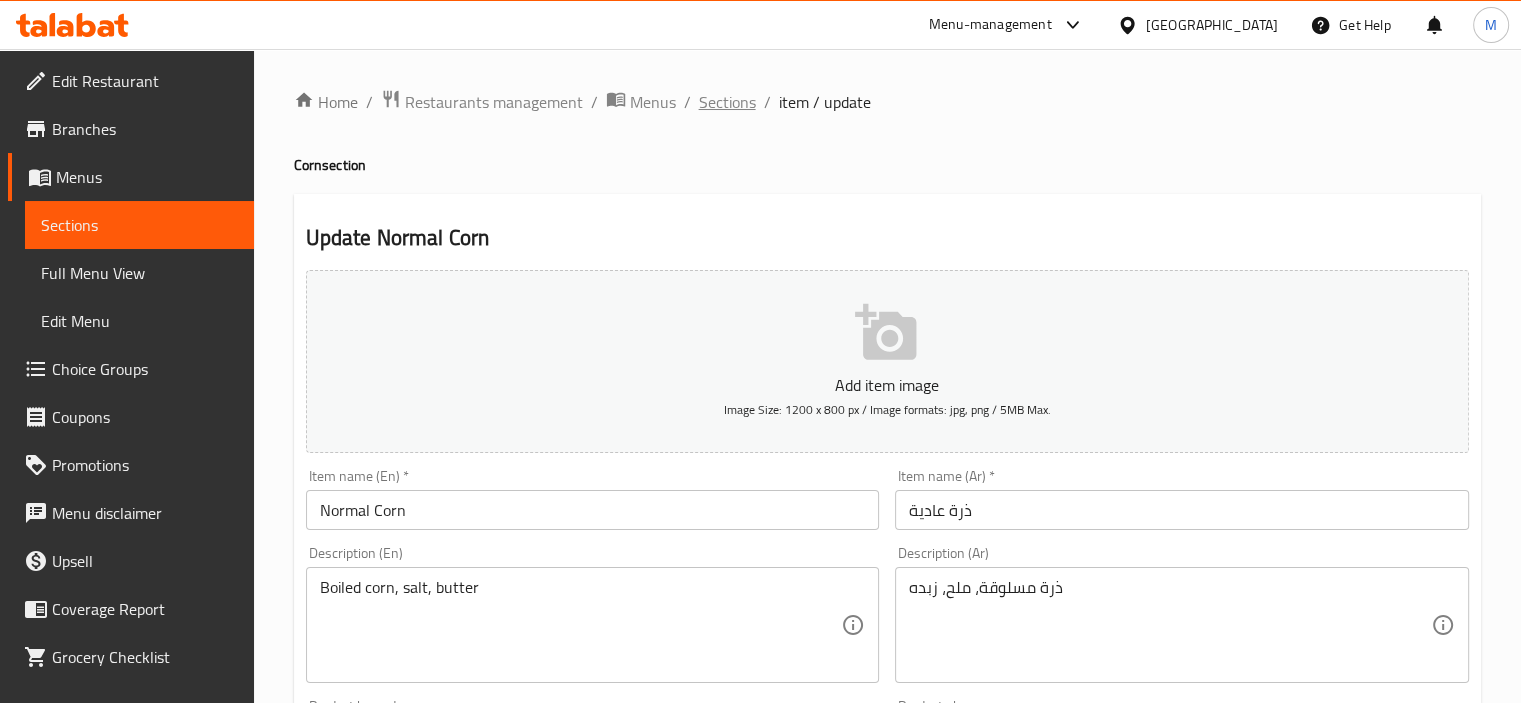 click on "Sections" at bounding box center (727, 102) 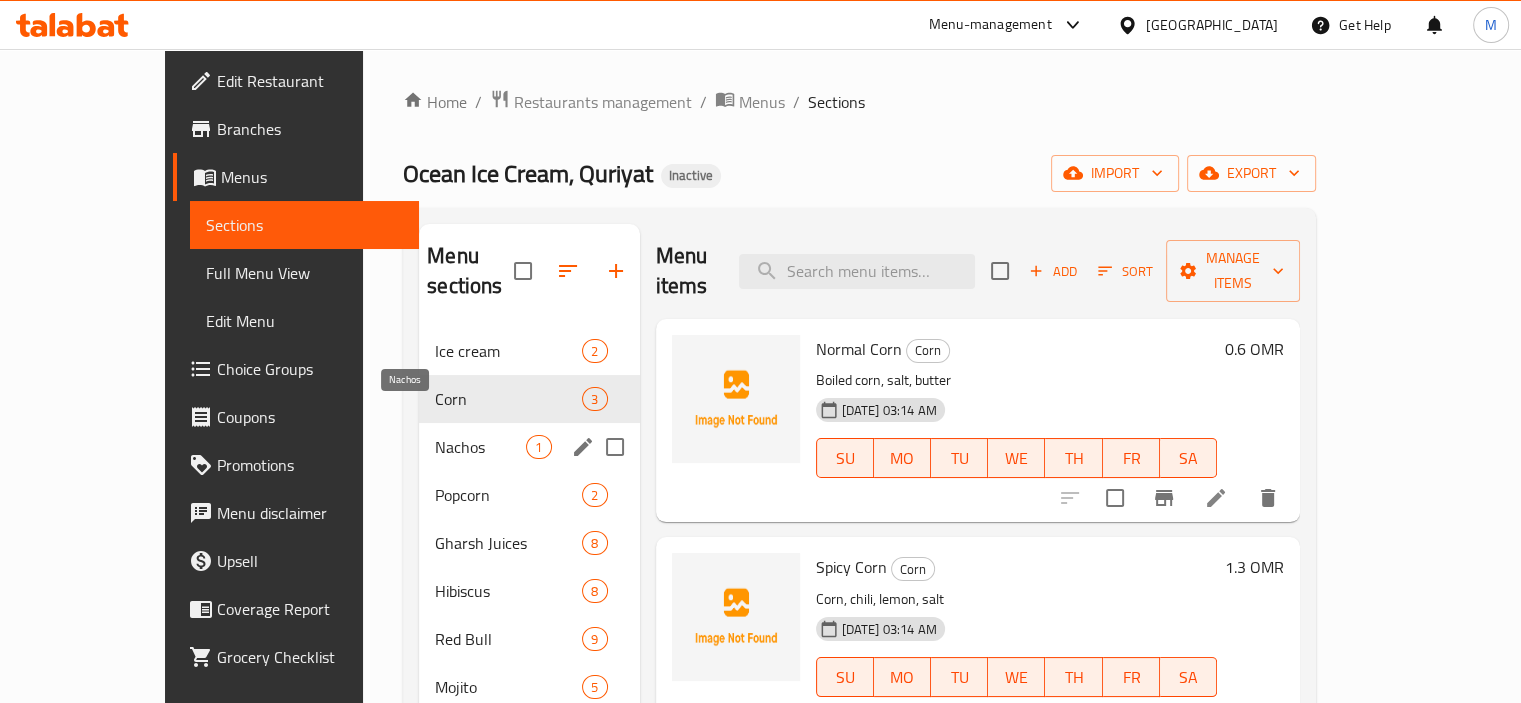 click on "Nachos" at bounding box center (480, 447) 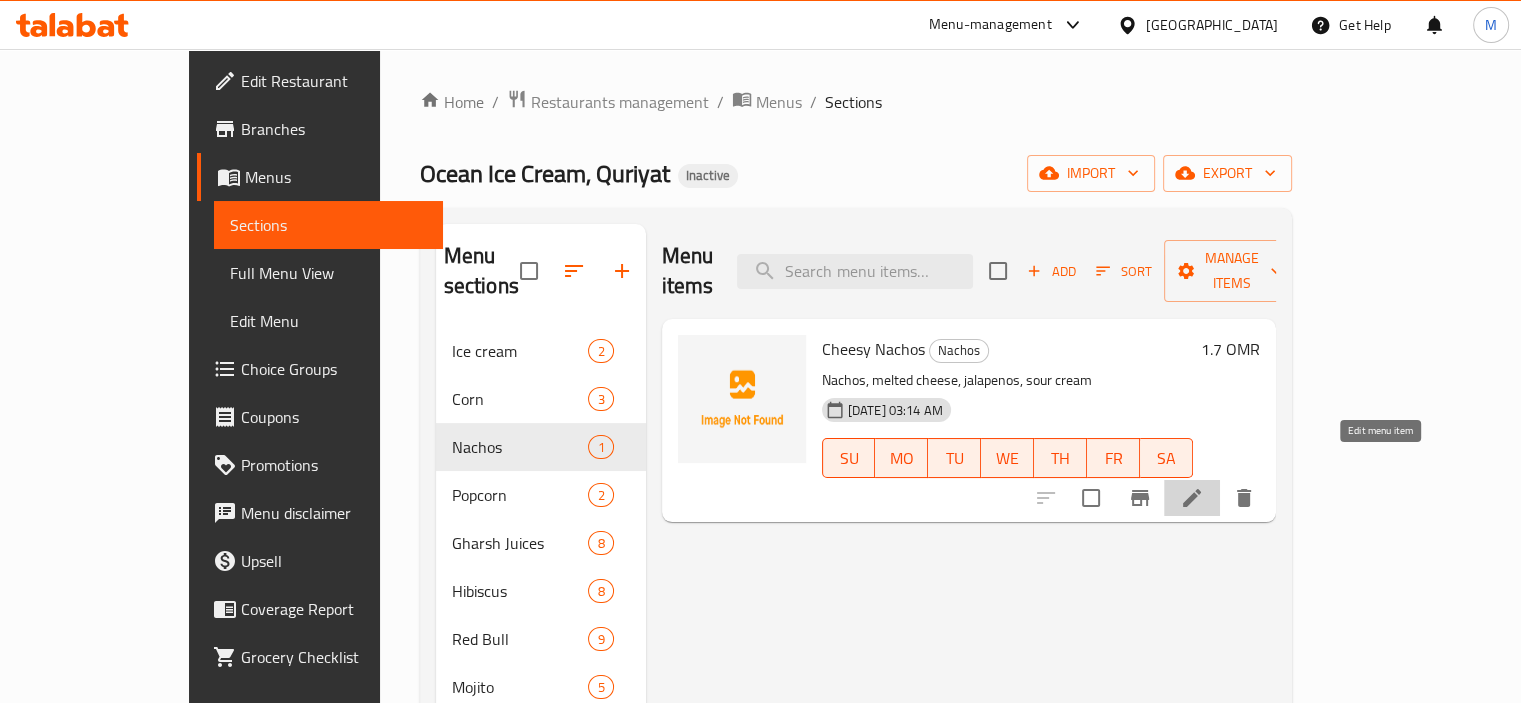 click 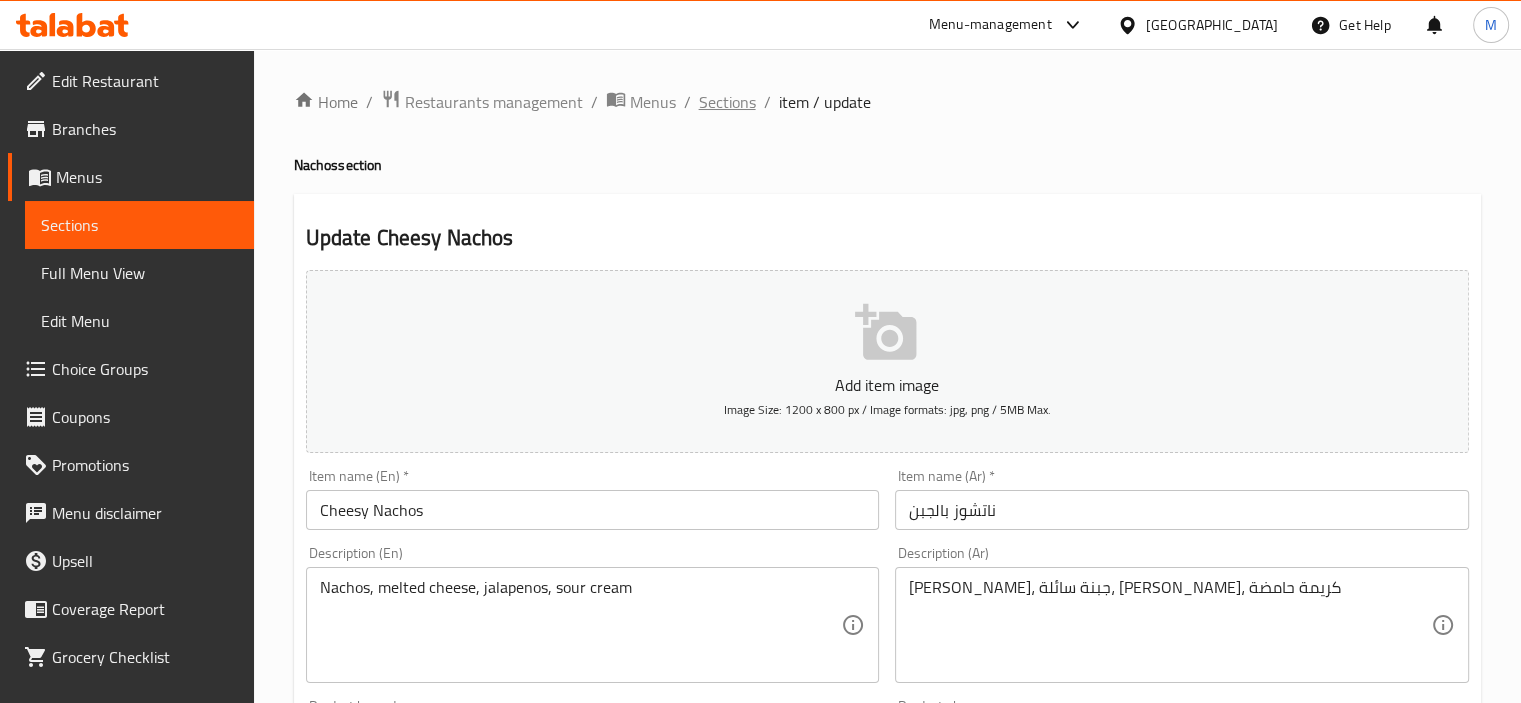 click on "Sections" at bounding box center (727, 102) 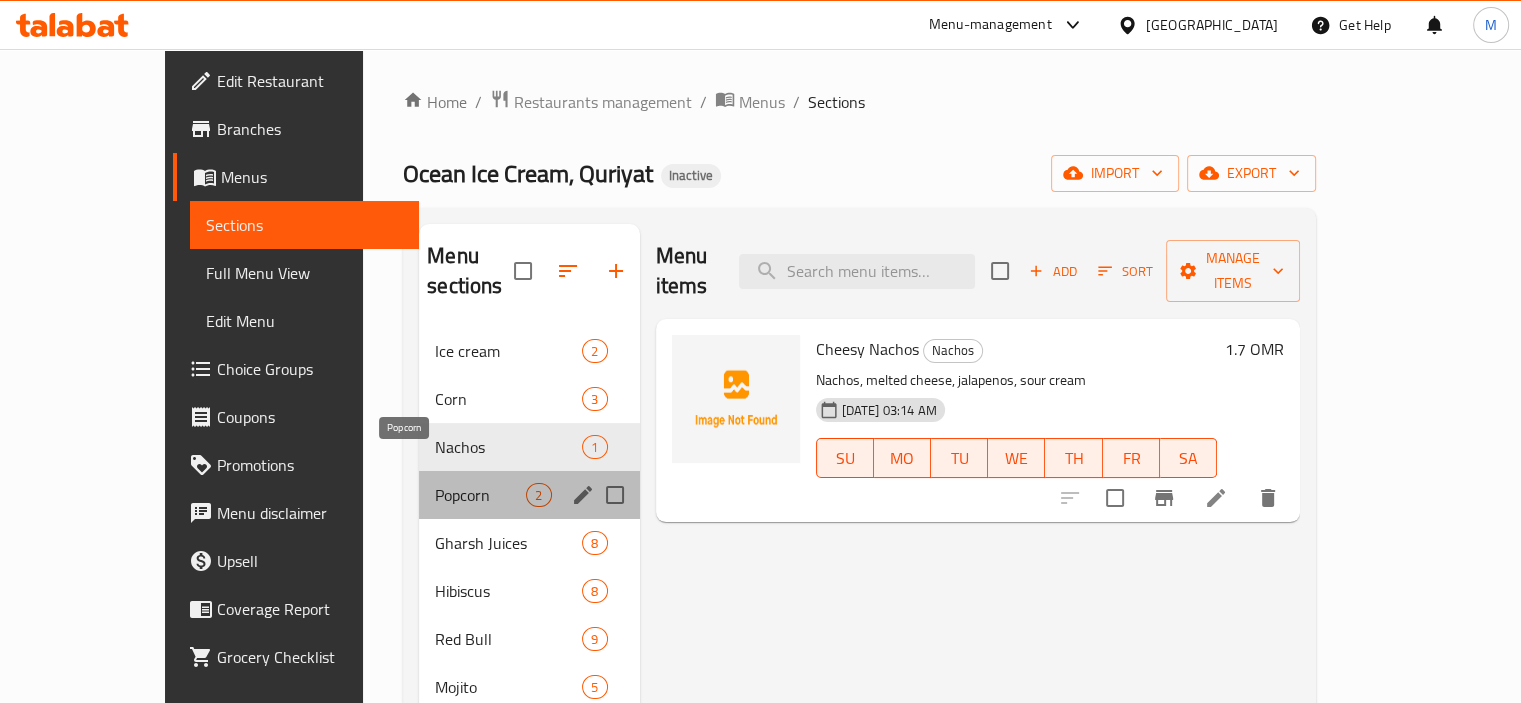 click on "Popcorn" at bounding box center (480, 495) 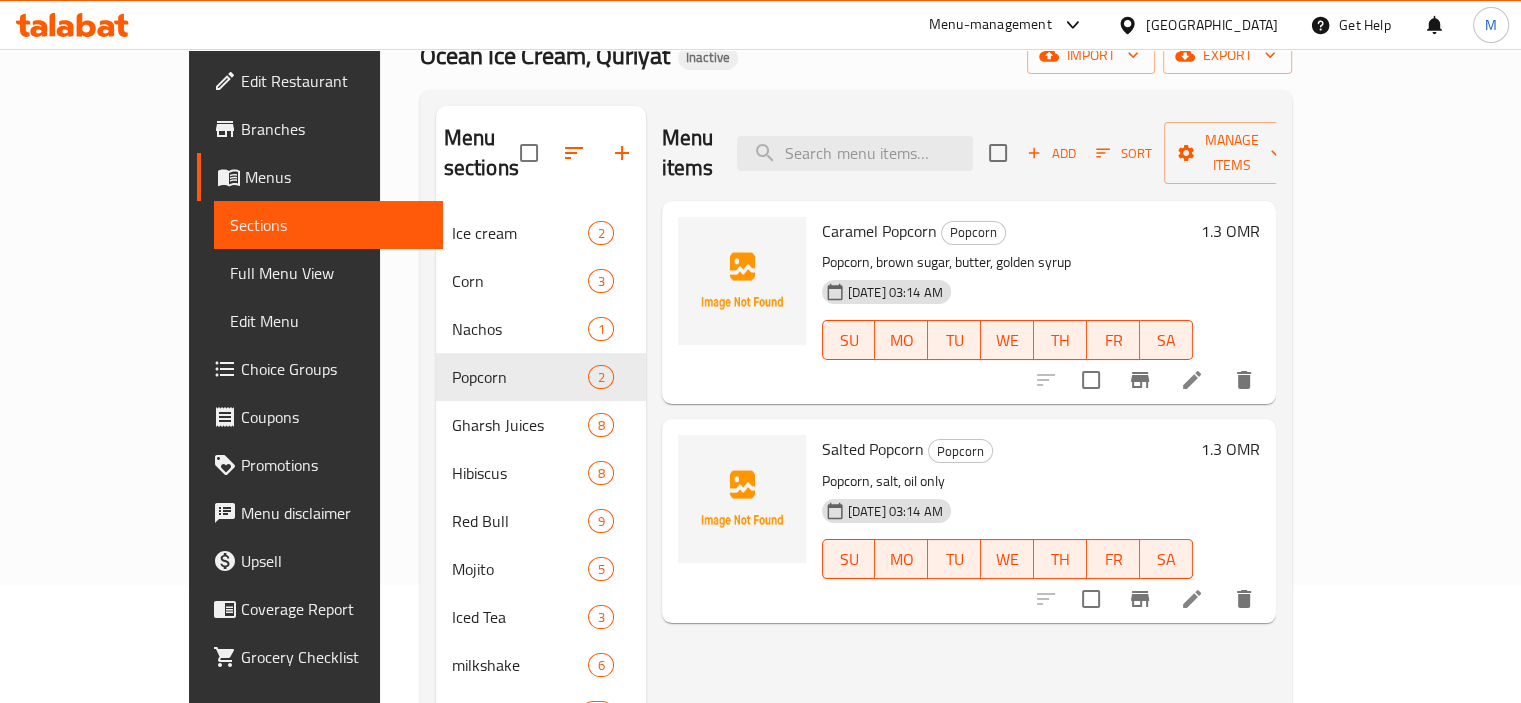 scroll, scrollTop: 300, scrollLeft: 0, axis: vertical 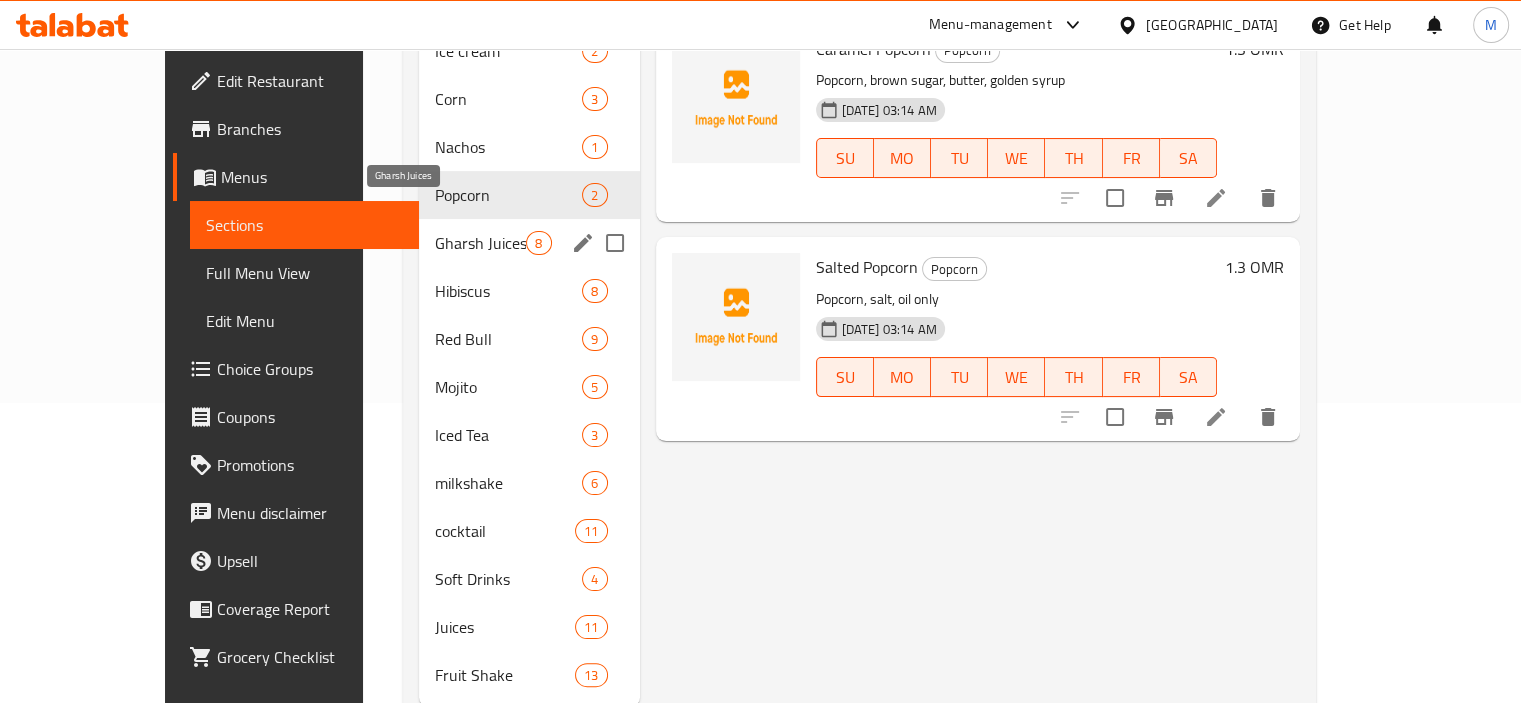 click on "Gharsh Juices" at bounding box center [480, 243] 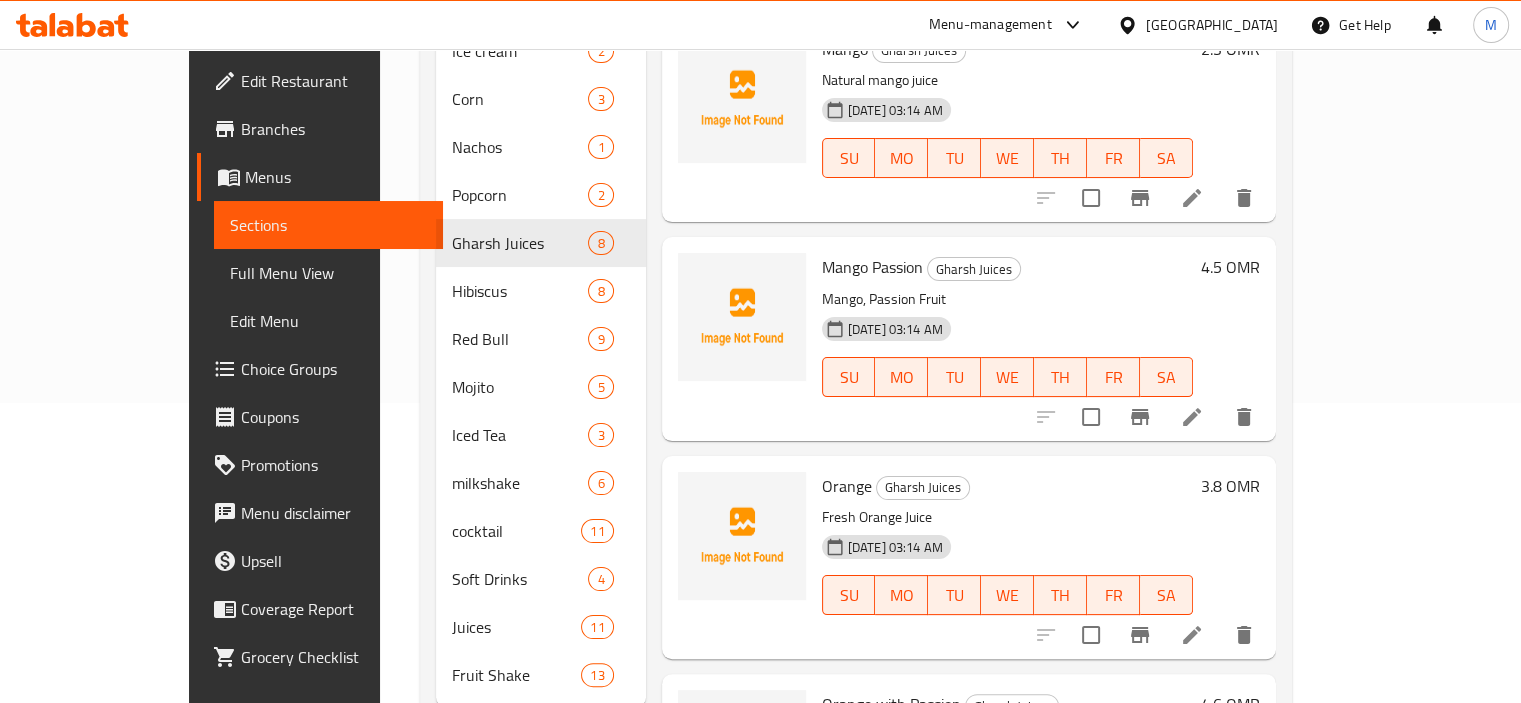scroll, scrollTop: 200, scrollLeft: 0, axis: vertical 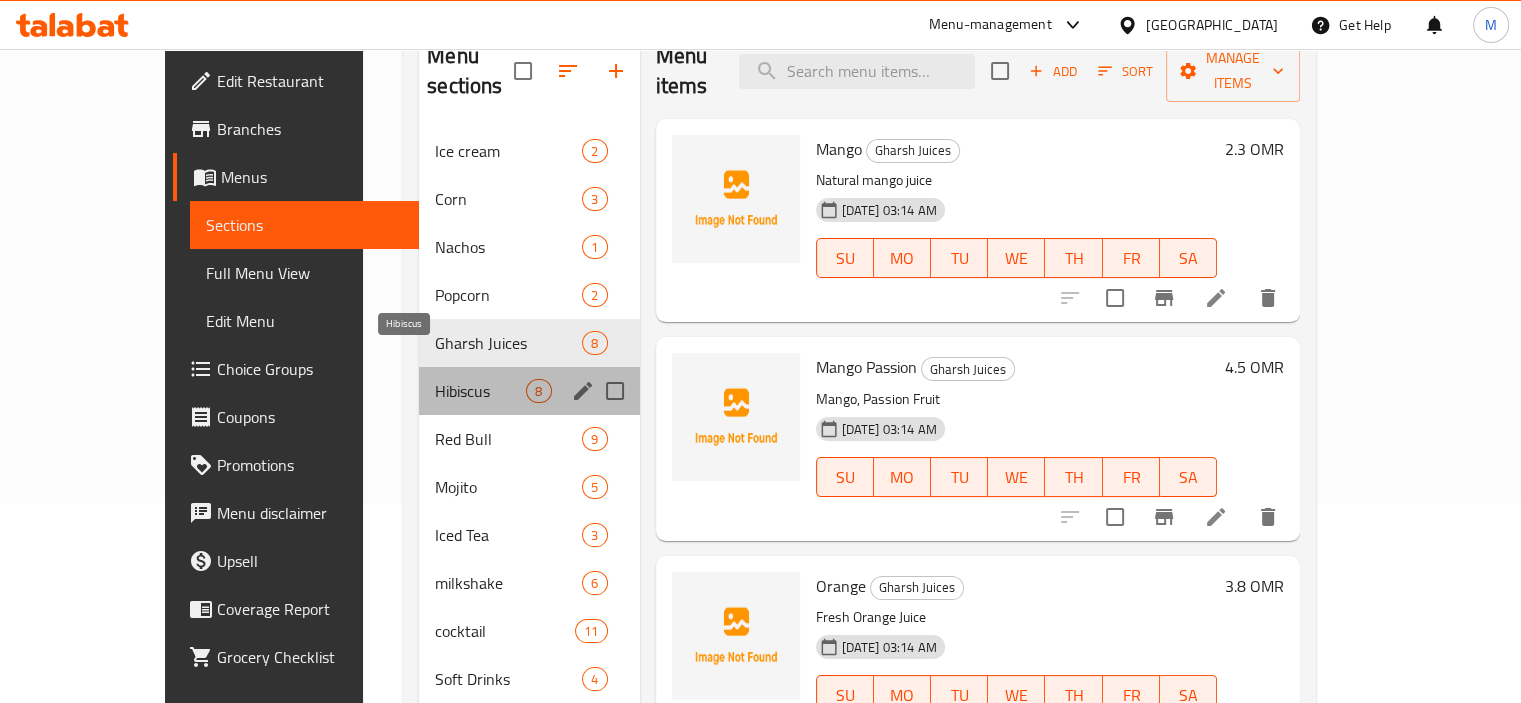 click on "Hibiscus" at bounding box center (480, 391) 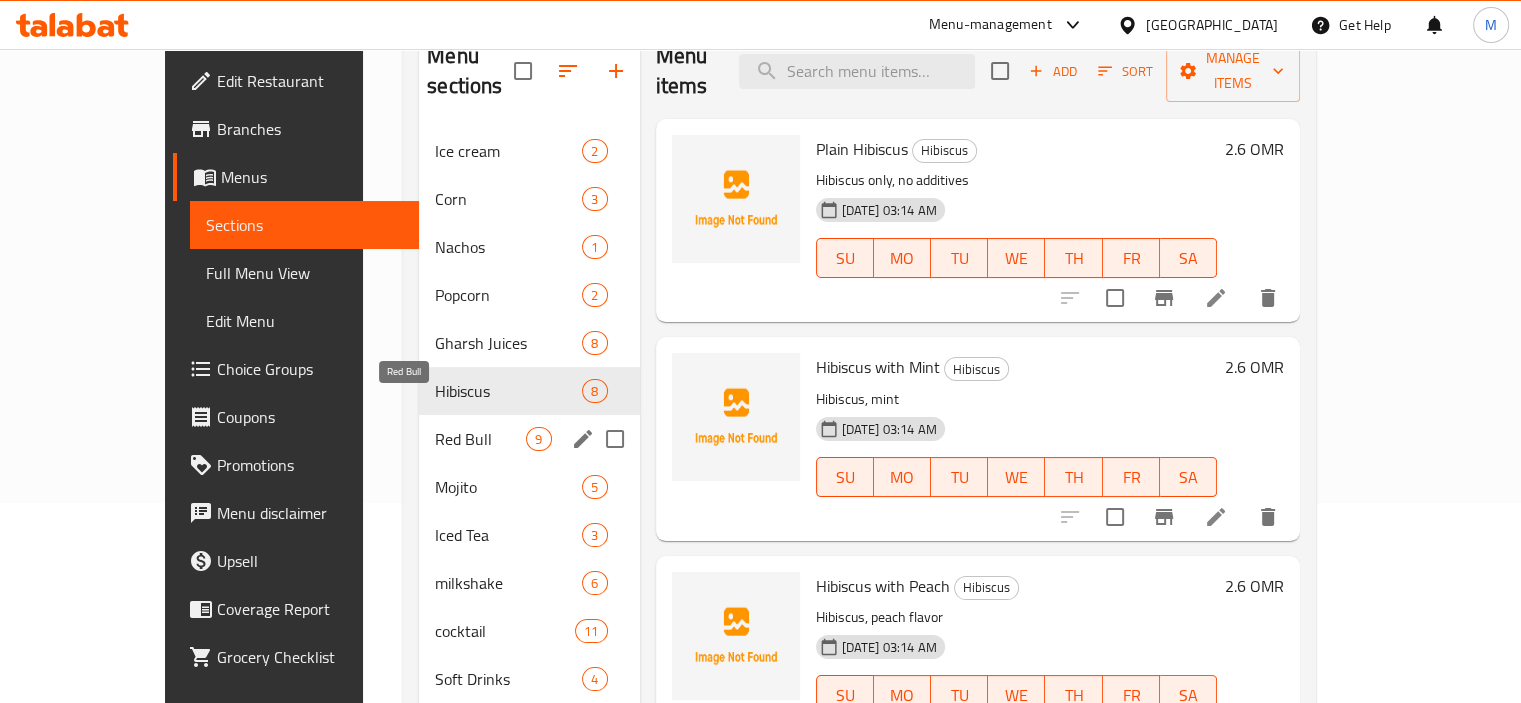 click on "Red Bull" at bounding box center (480, 439) 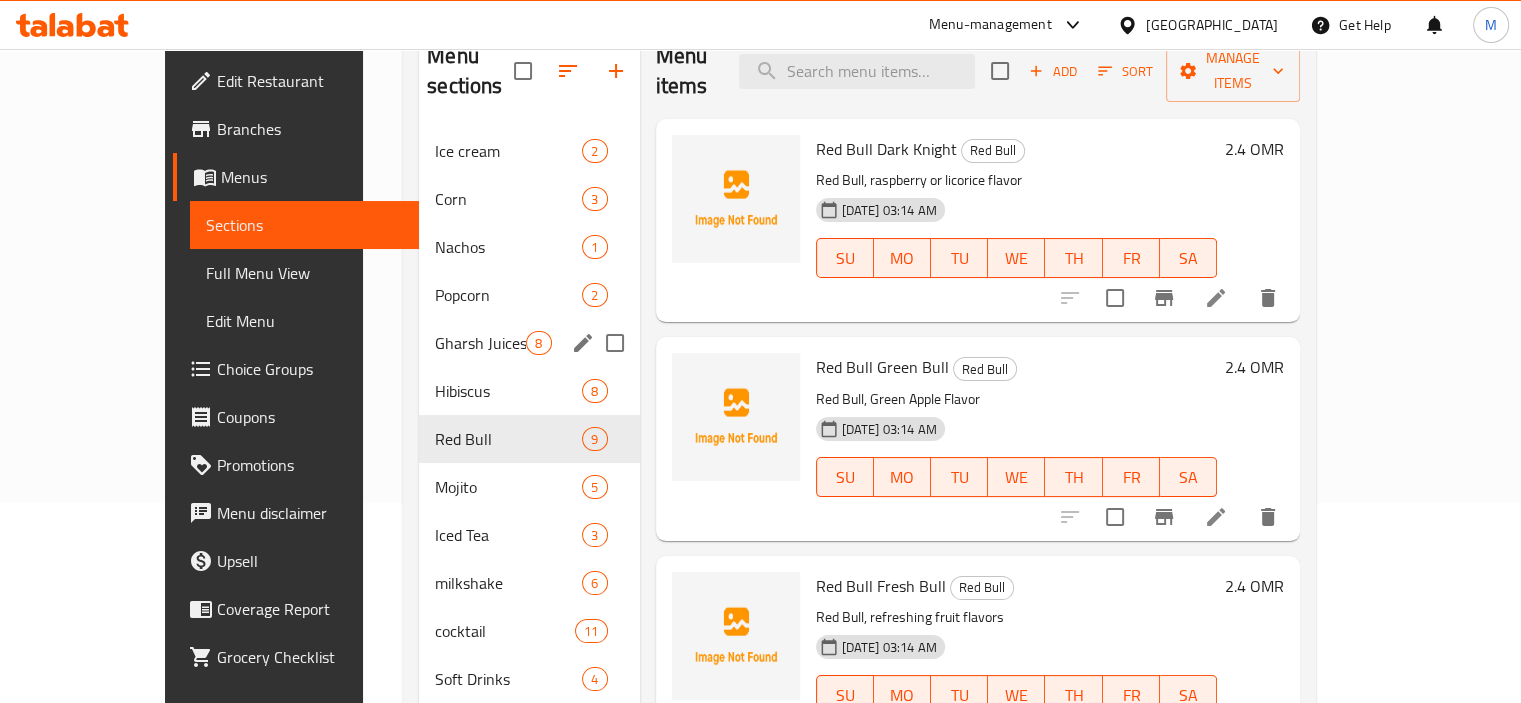 scroll, scrollTop: 300, scrollLeft: 0, axis: vertical 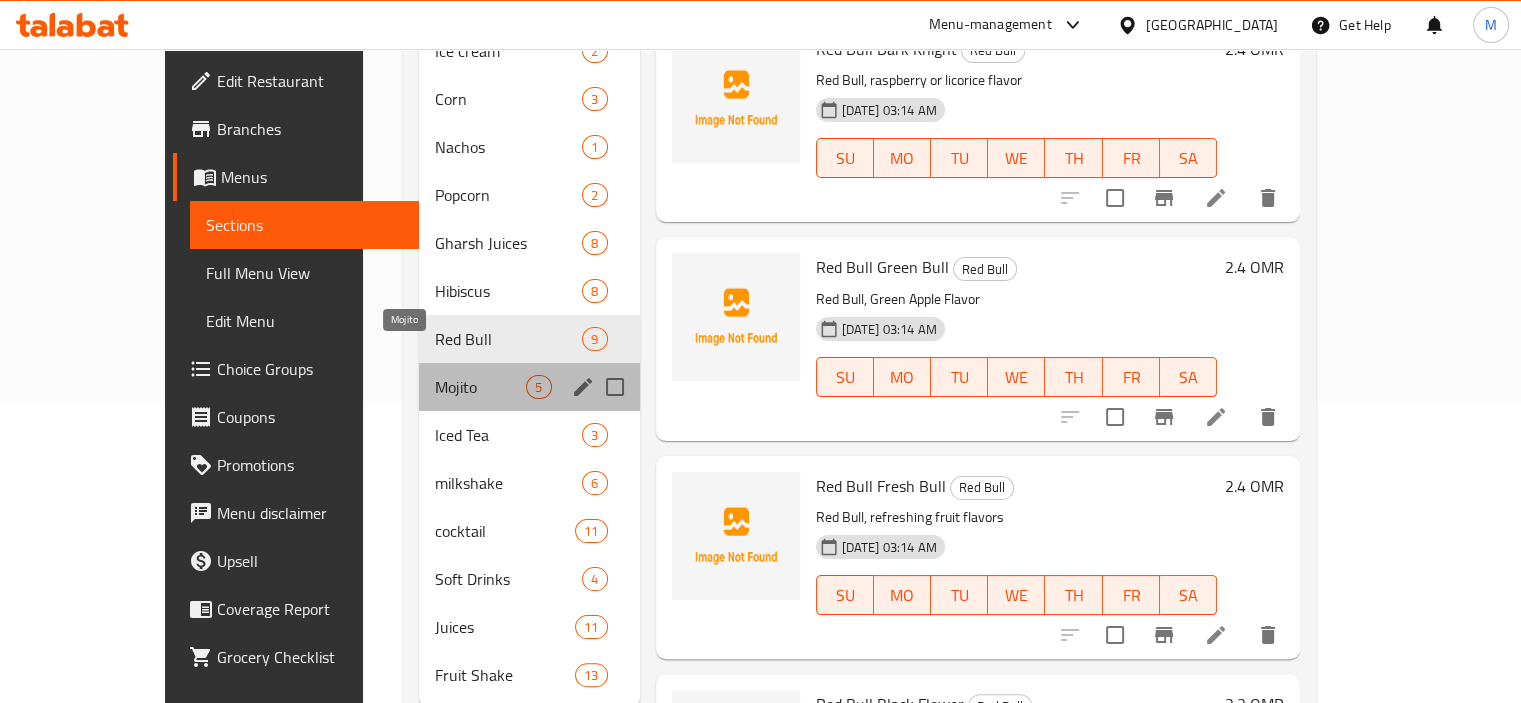 click on "Mojito" at bounding box center [480, 387] 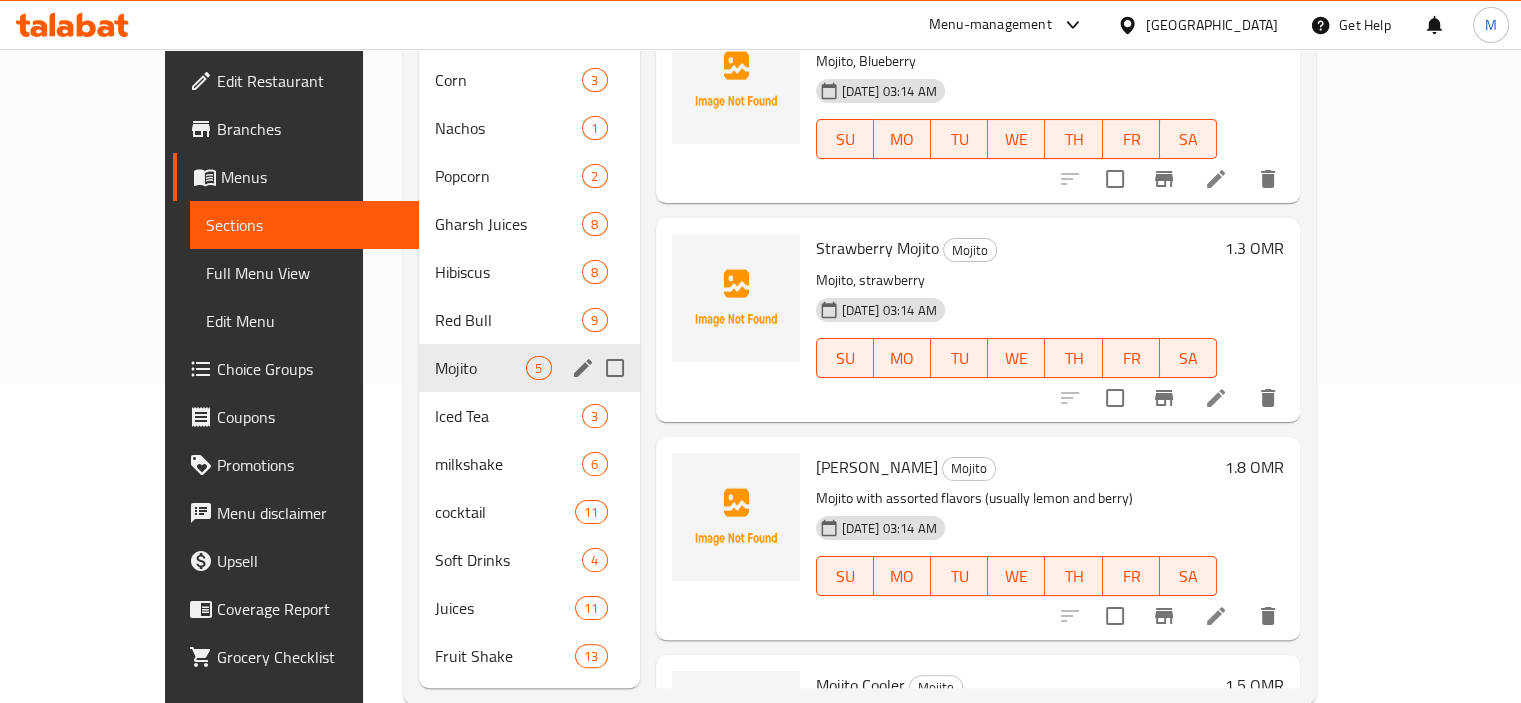 scroll, scrollTop: 329, scrollLeft: 0, axis: vertical 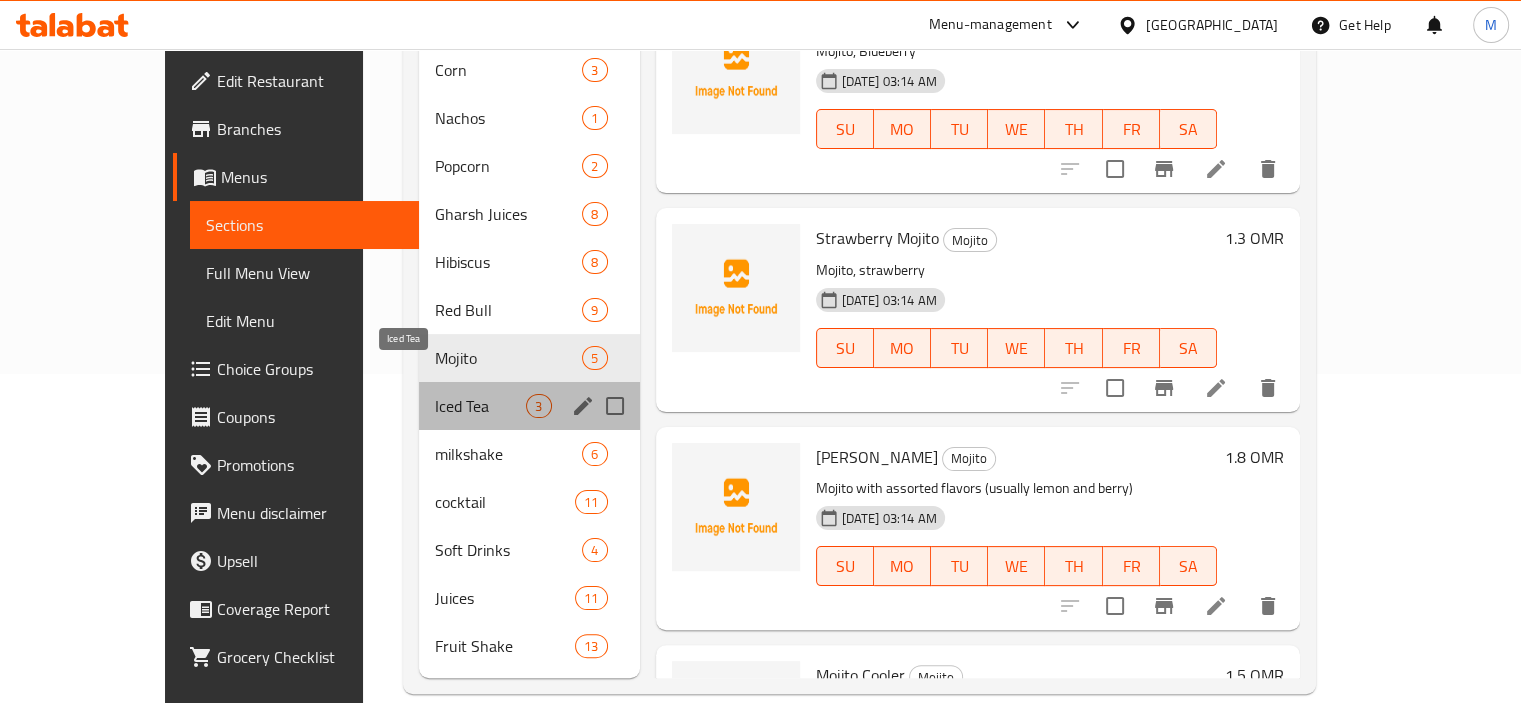click on "Iced Tea" at bounding box center [480, 406] 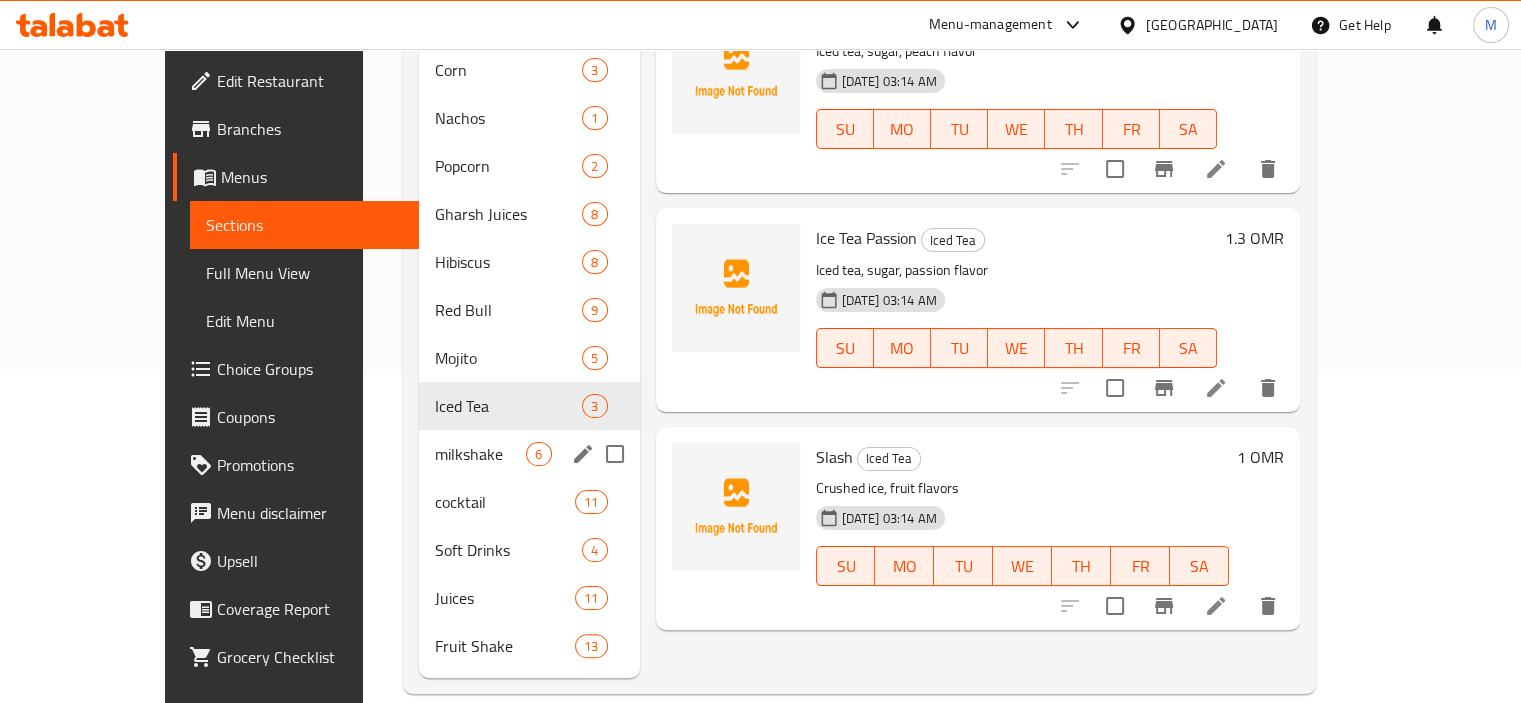 click on "milkshake 6" at bounding box center [529, 454] 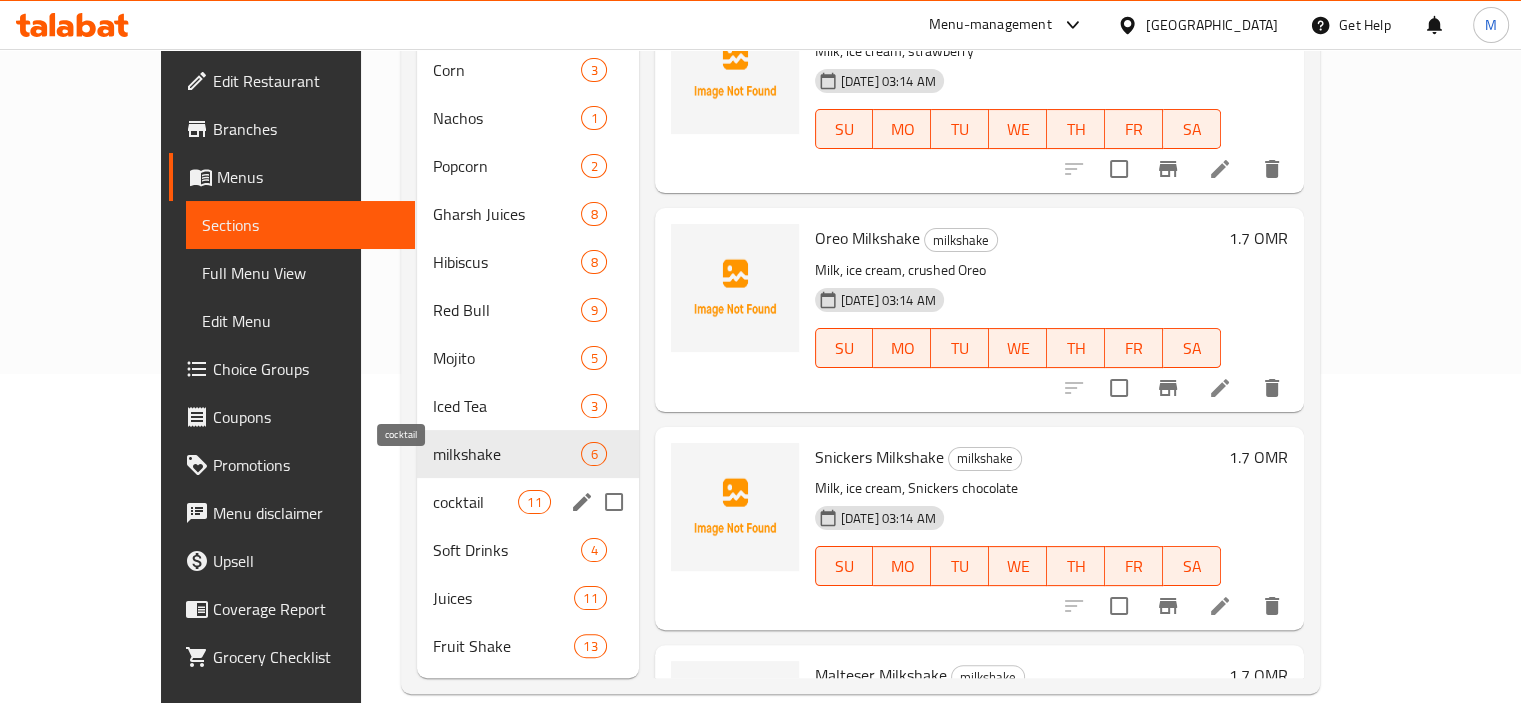 click on "cocktail" at bounding box center (475, 502) 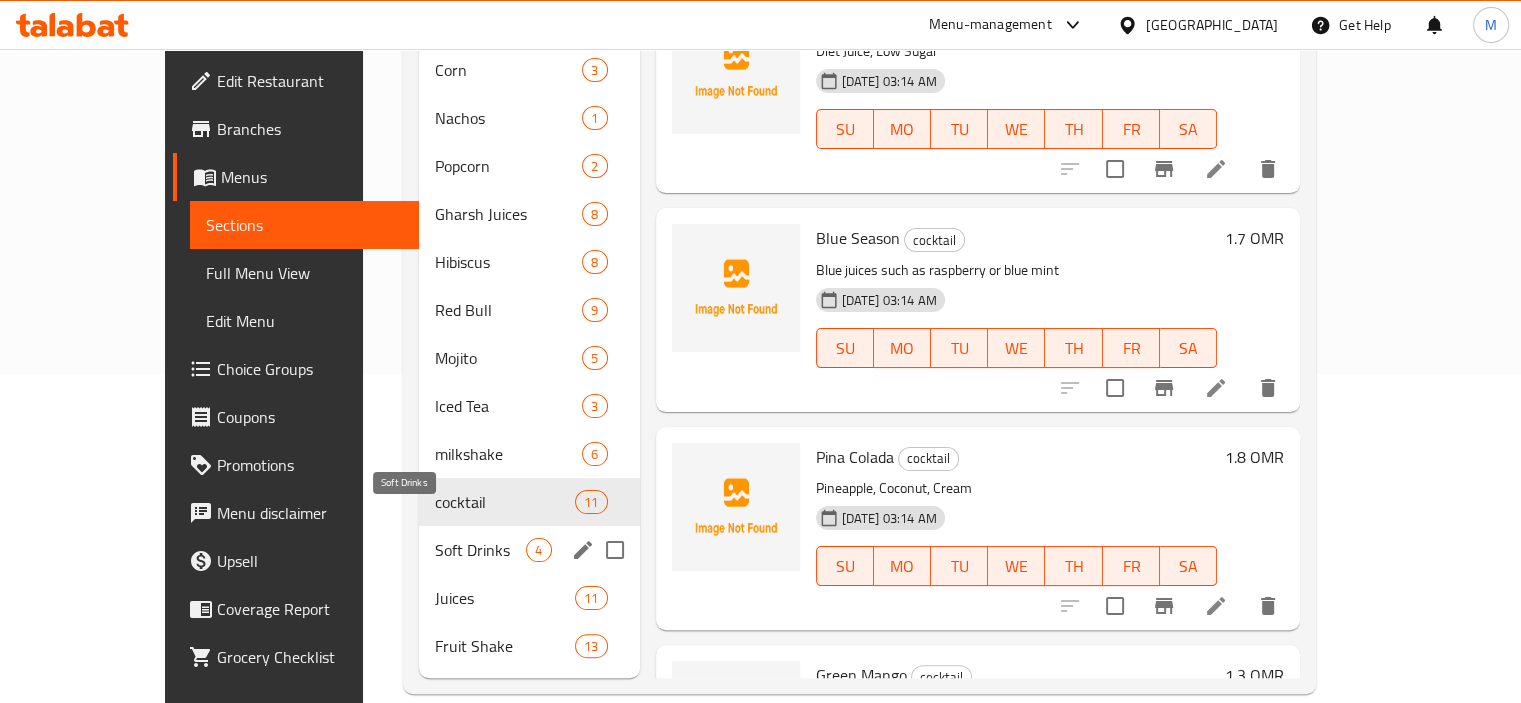 click on "Soft Drinks" at bounding box center (480, 550) 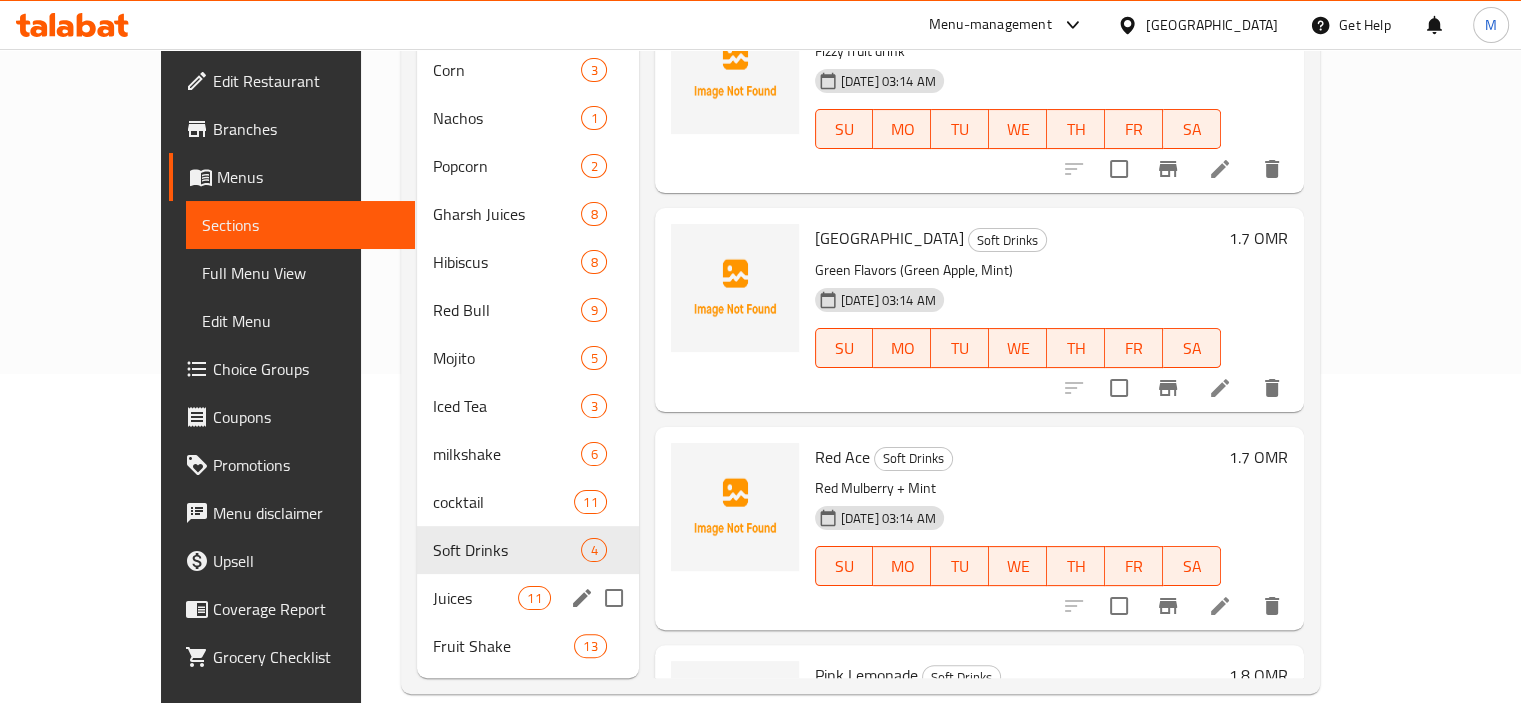 click on "Juices 11" at bounding box center (528, 598) 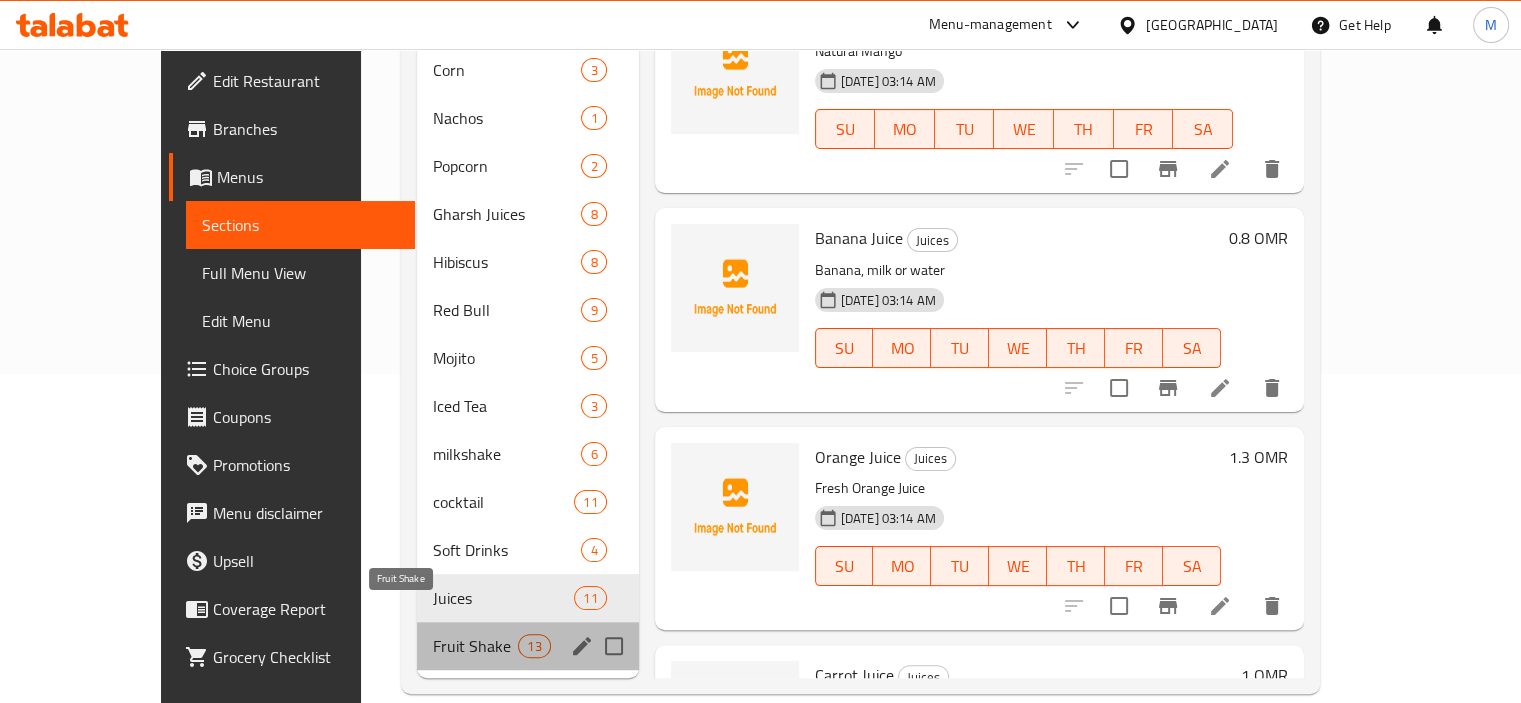 click on "Fruit Shake" at bounding box center [475, 646] 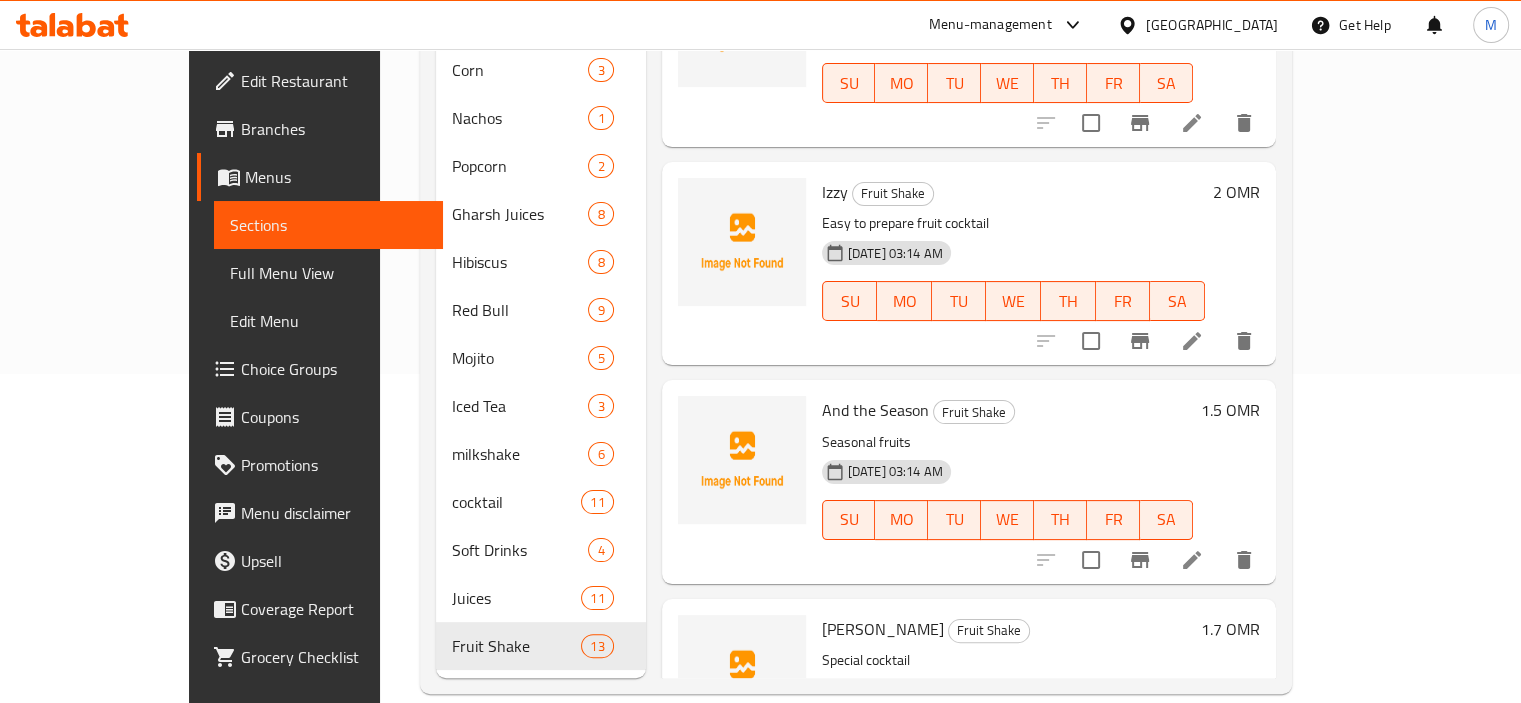 scroll, scrollTop: 237, scrollLeft: 0, axis: vertical 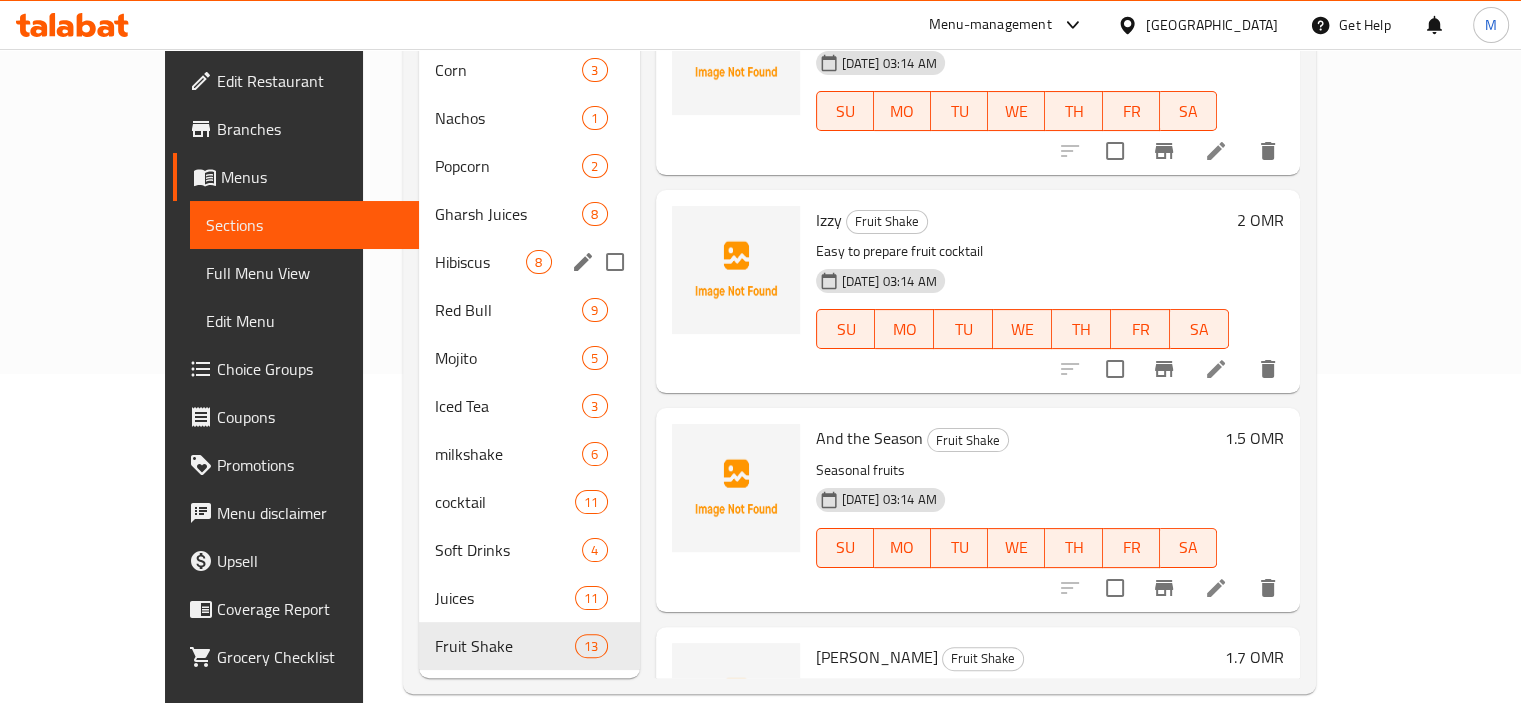 click on "Hibiscus 8" at bounding box center (529, 262) 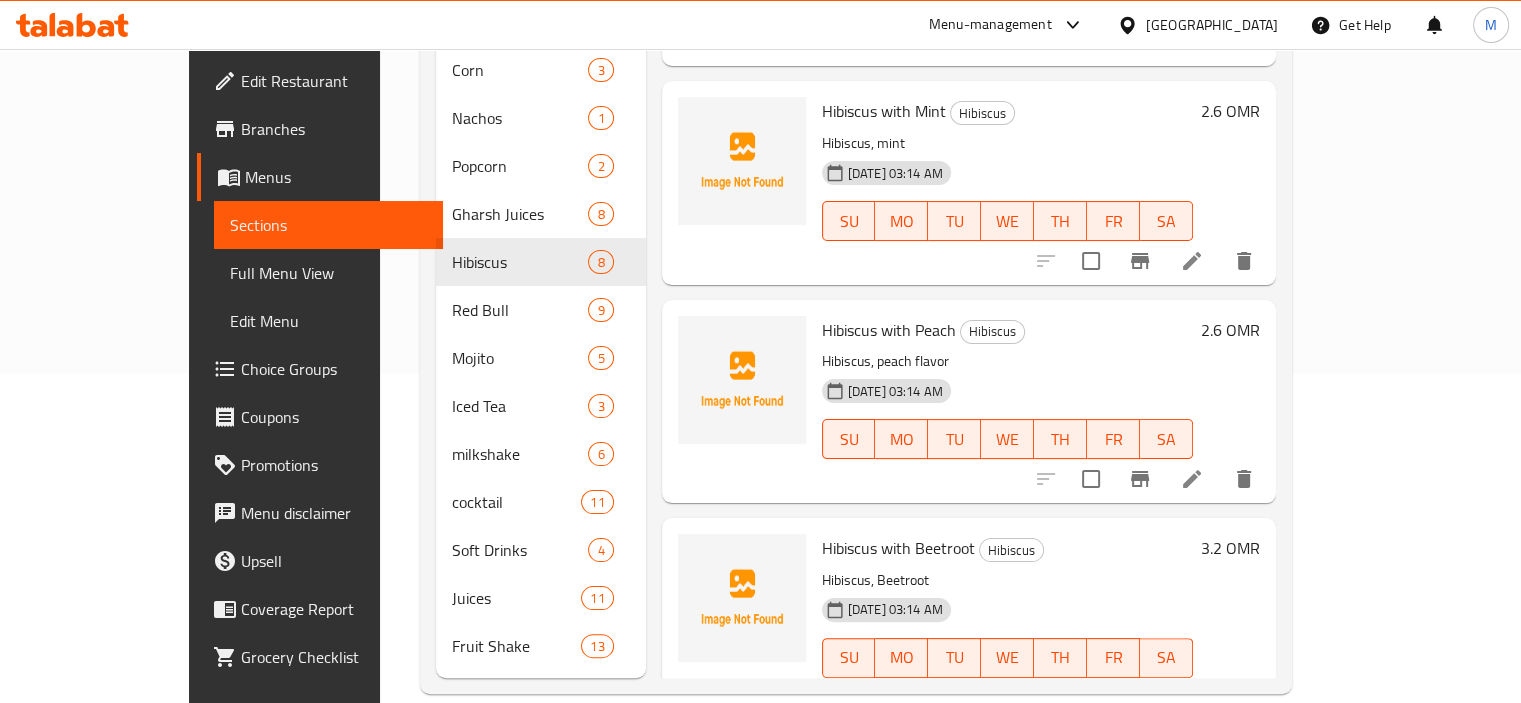 scroll, scrollTop: 0, scrollLeft: 0, axis: both 